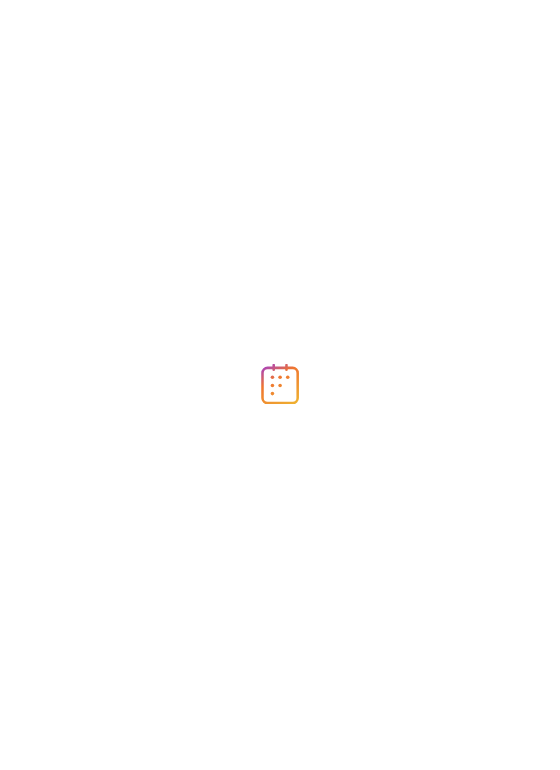 scroll, scrollTop: 0, scrollLeft: 0, axis: both 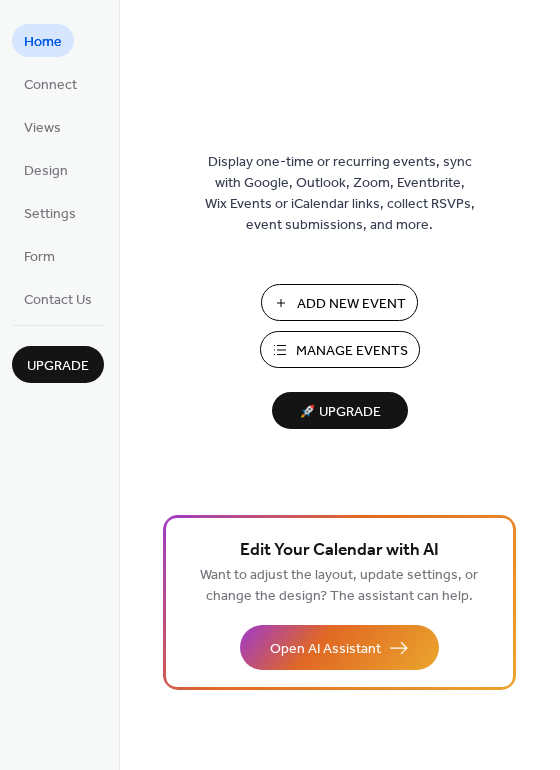 click on "Add New Event" at bounding box center (351, 304) 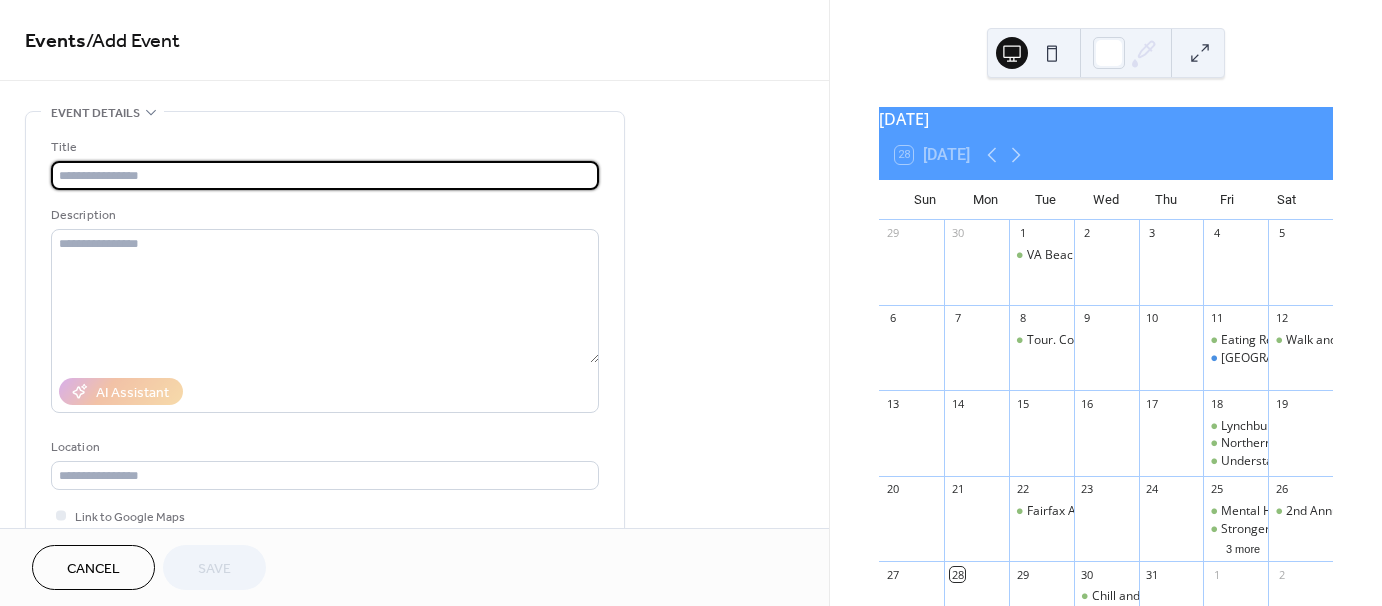 scroll, scrollTop: 0, scrollLeft: 0, axis: both 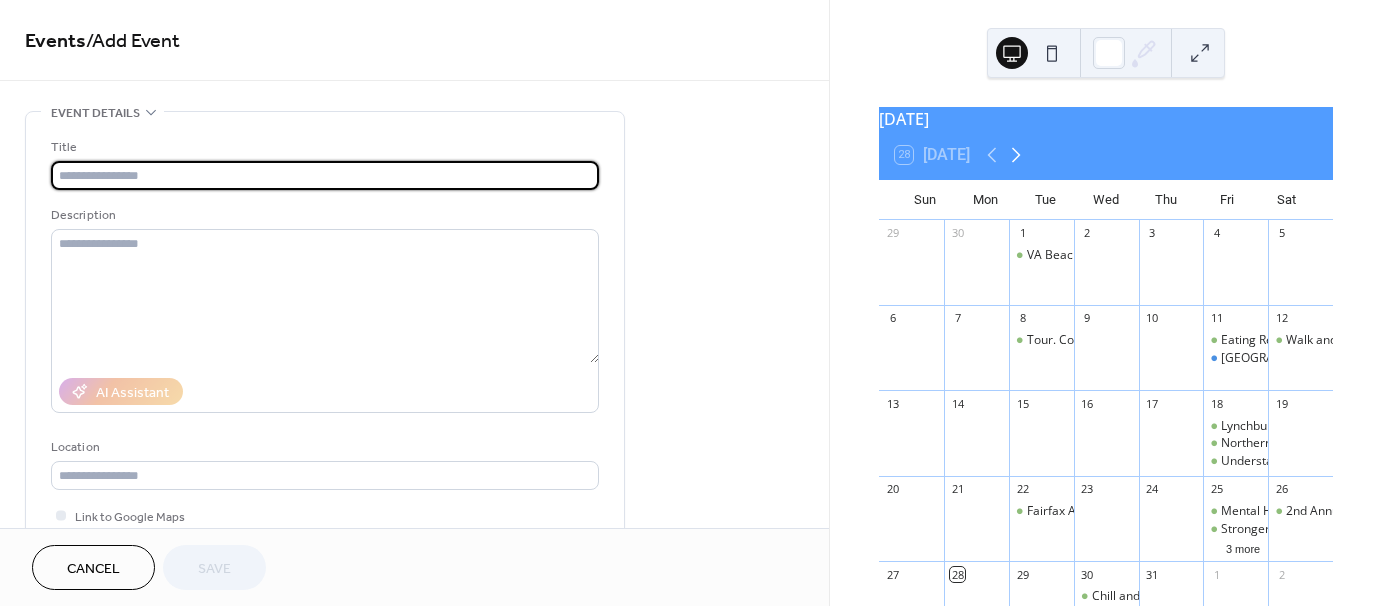 click 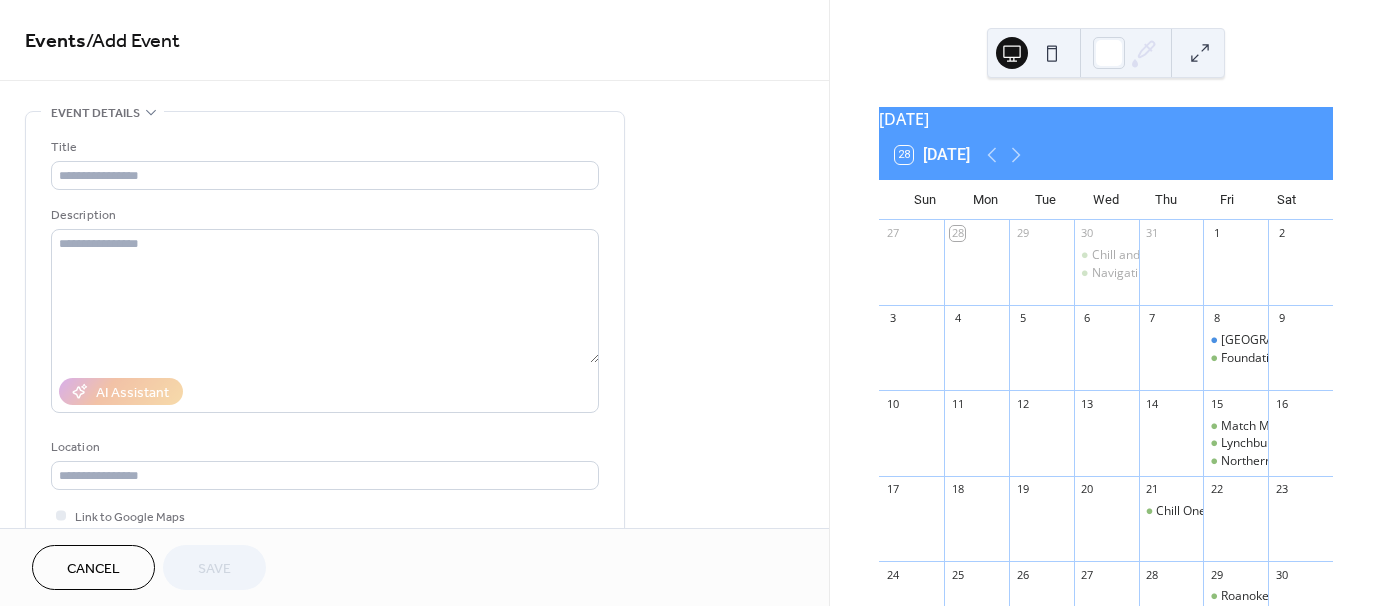 click on "15" at bounding box center [1235, 403] 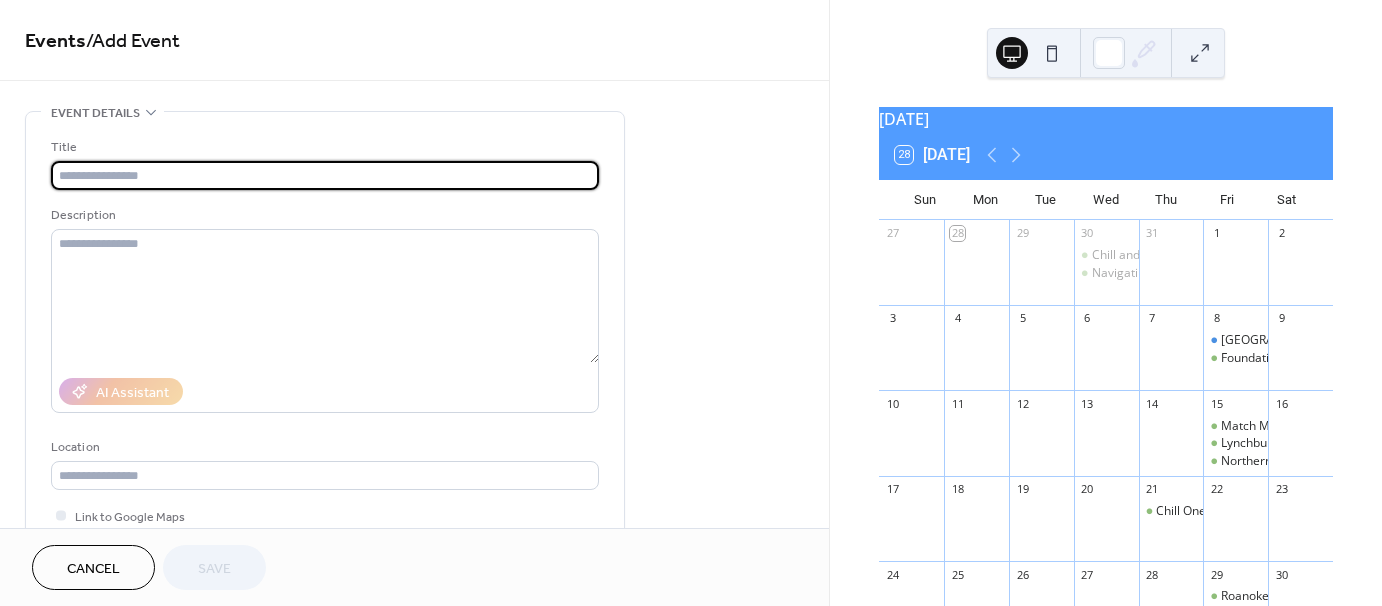 click at bounding box center (325, 175) 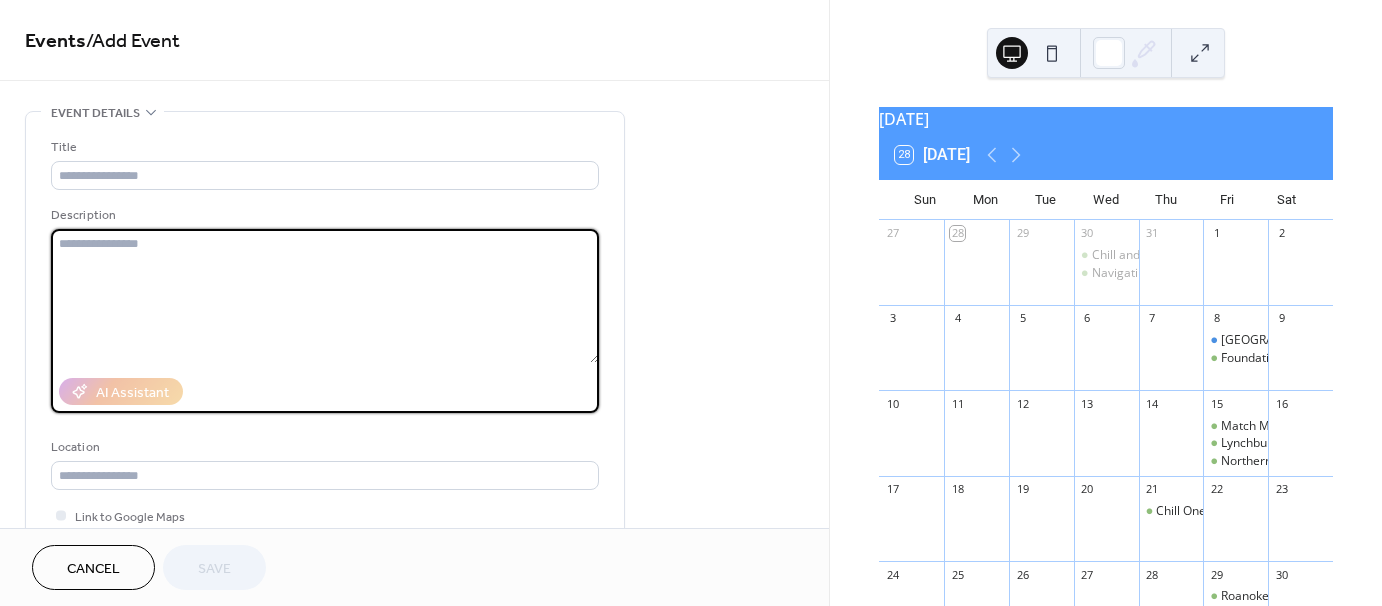 click at bounding box center (325, 296) 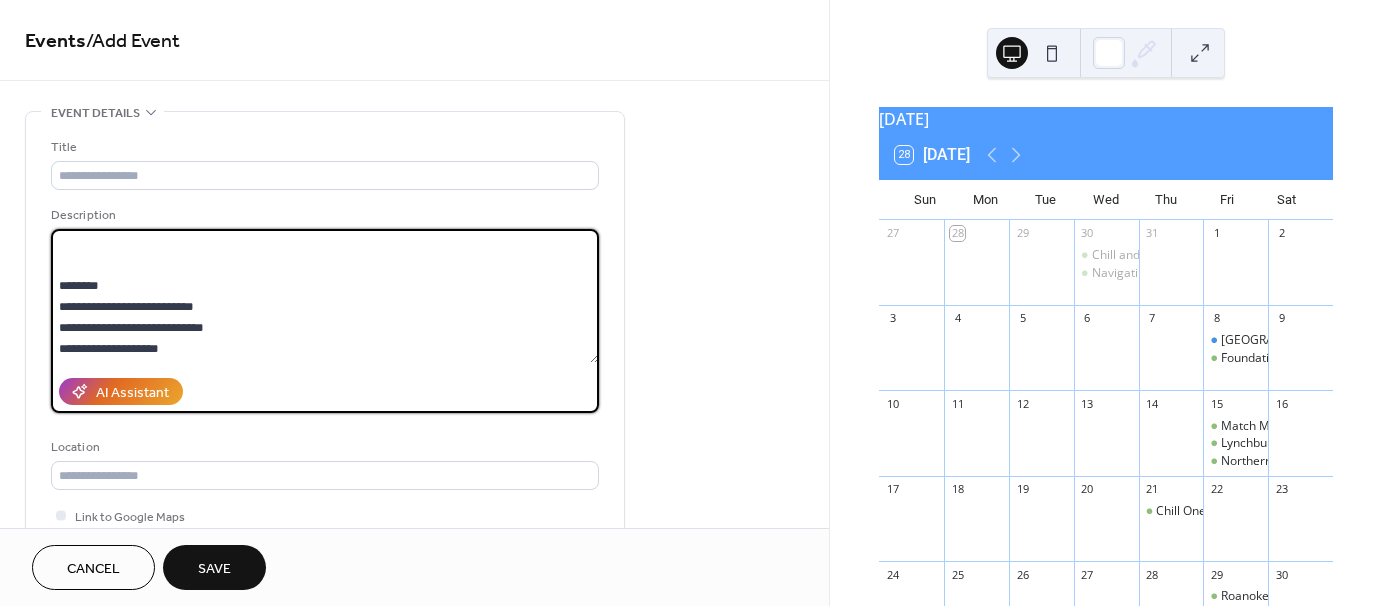 scroll, scrollTop: 336, scrollLeft: 0, axis: vertical 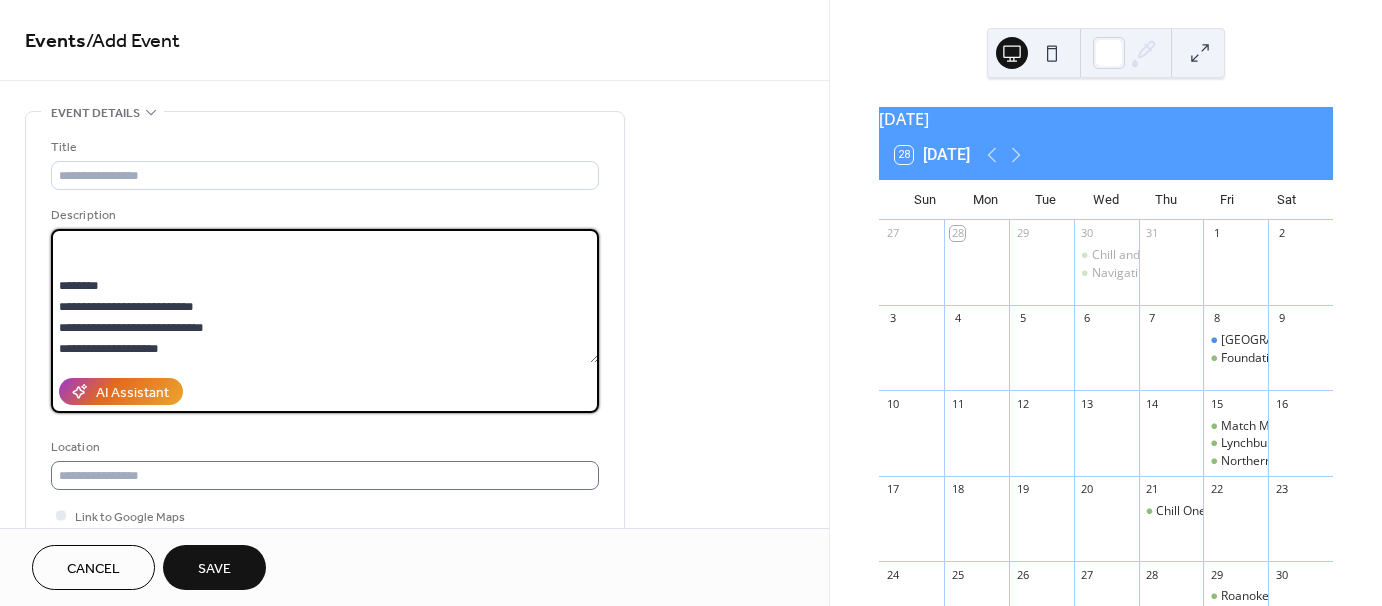 type on "**********" 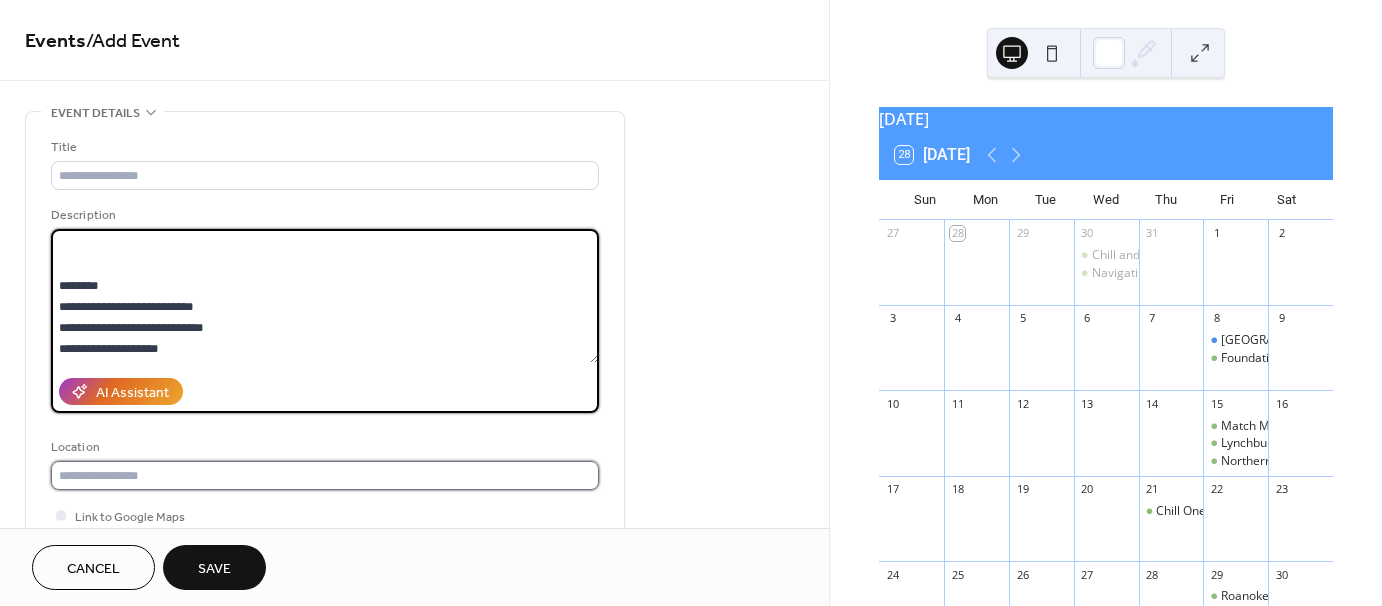 click at bounding box center (325, 475) 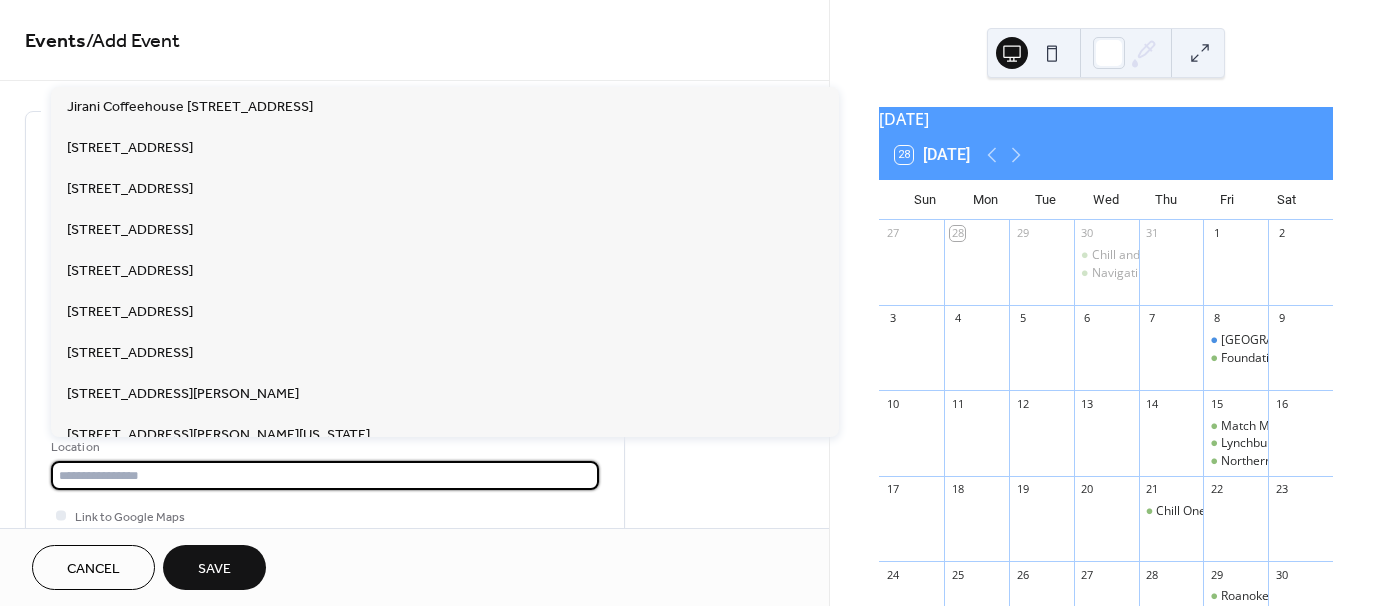 paste on "**********" 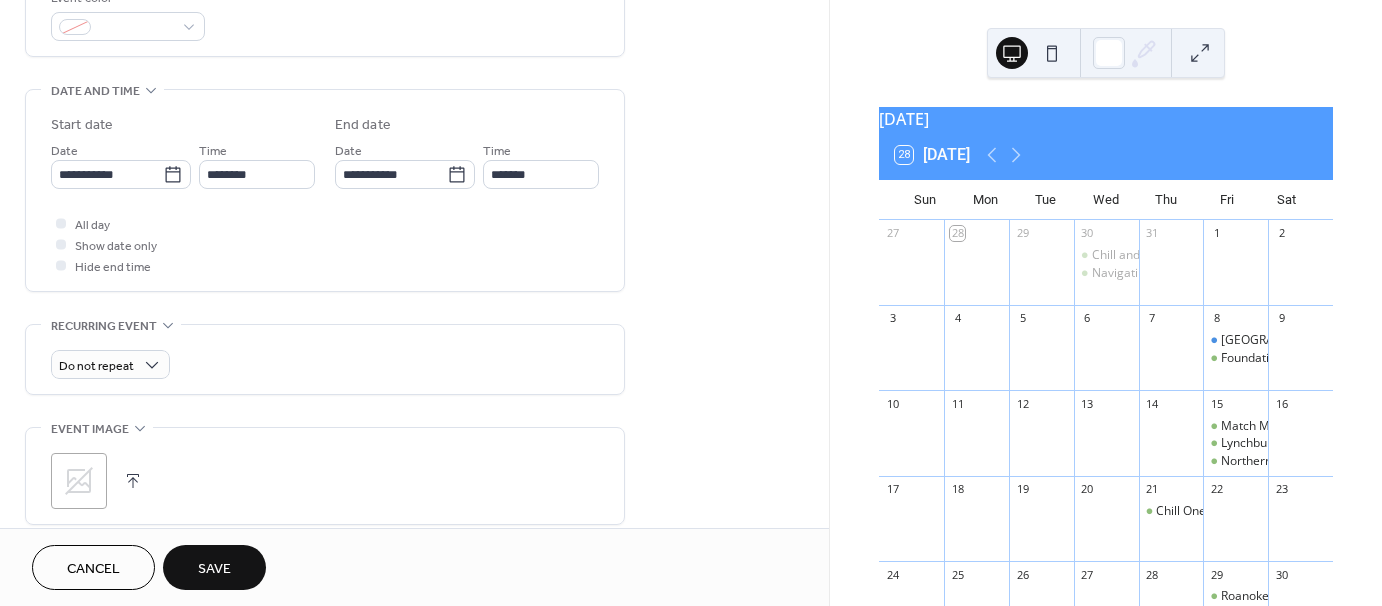 scroll, scrollTop: 600, scrollLeft: 0, axis: vertical 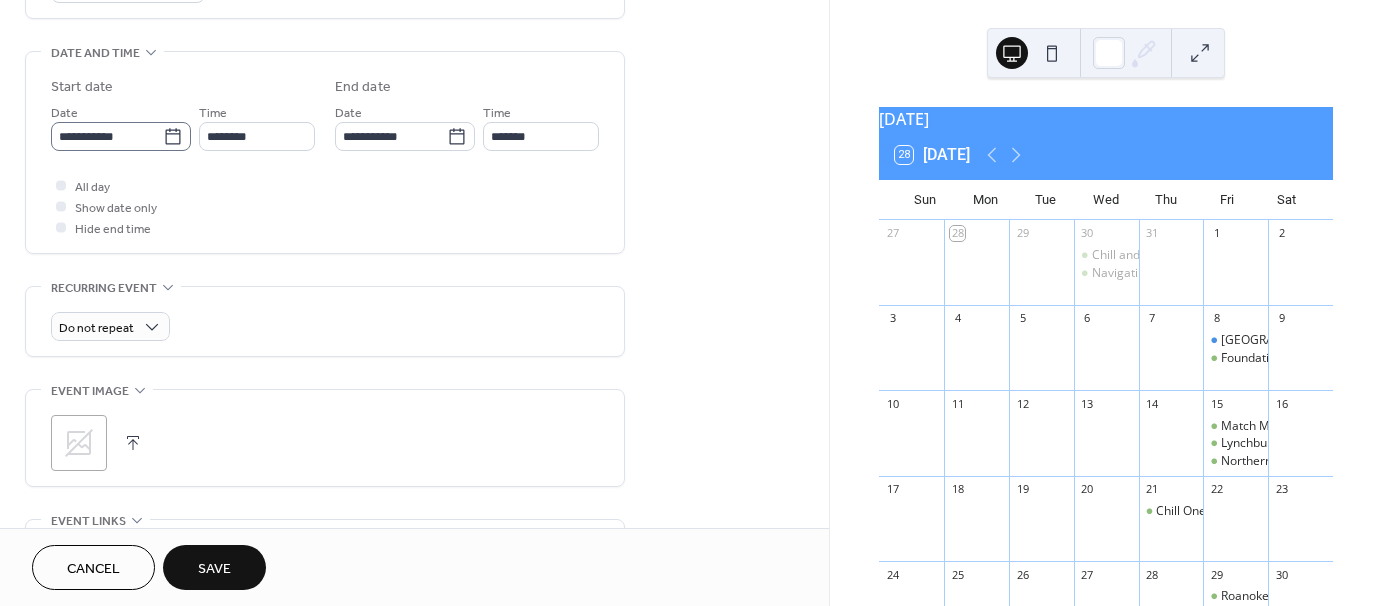 type on "**********" 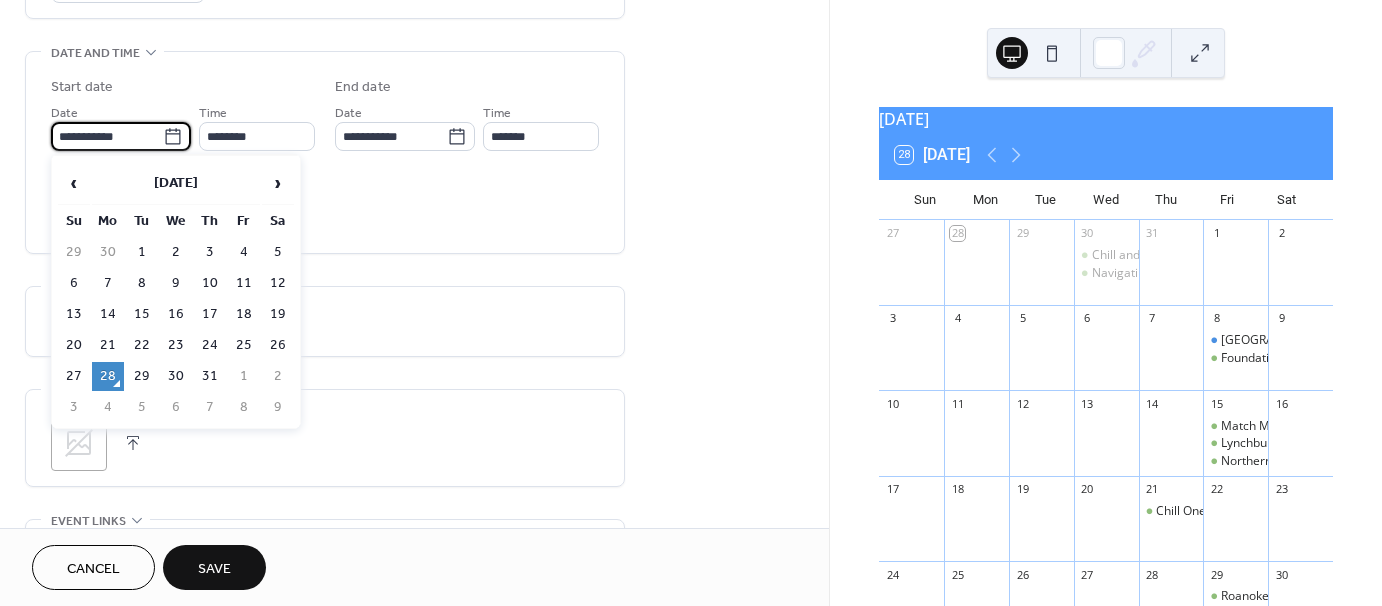 click on "**********" at bounding box center [107, 136] 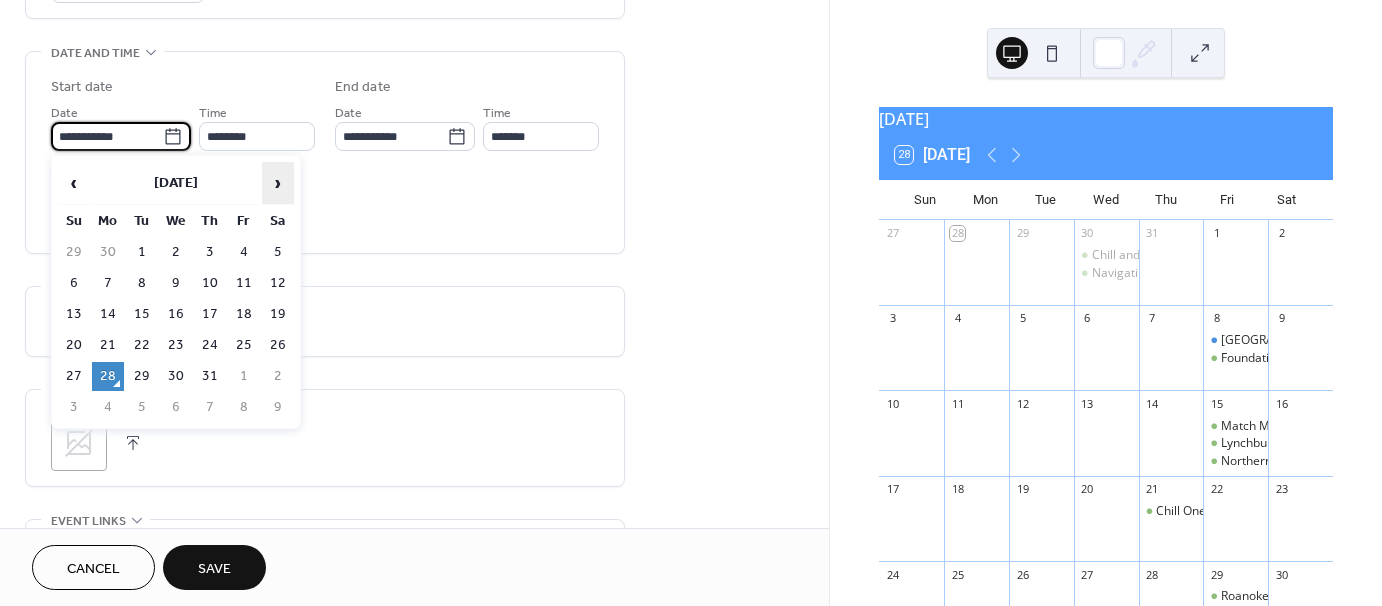 click on "›" at bounding box center (278, 183) 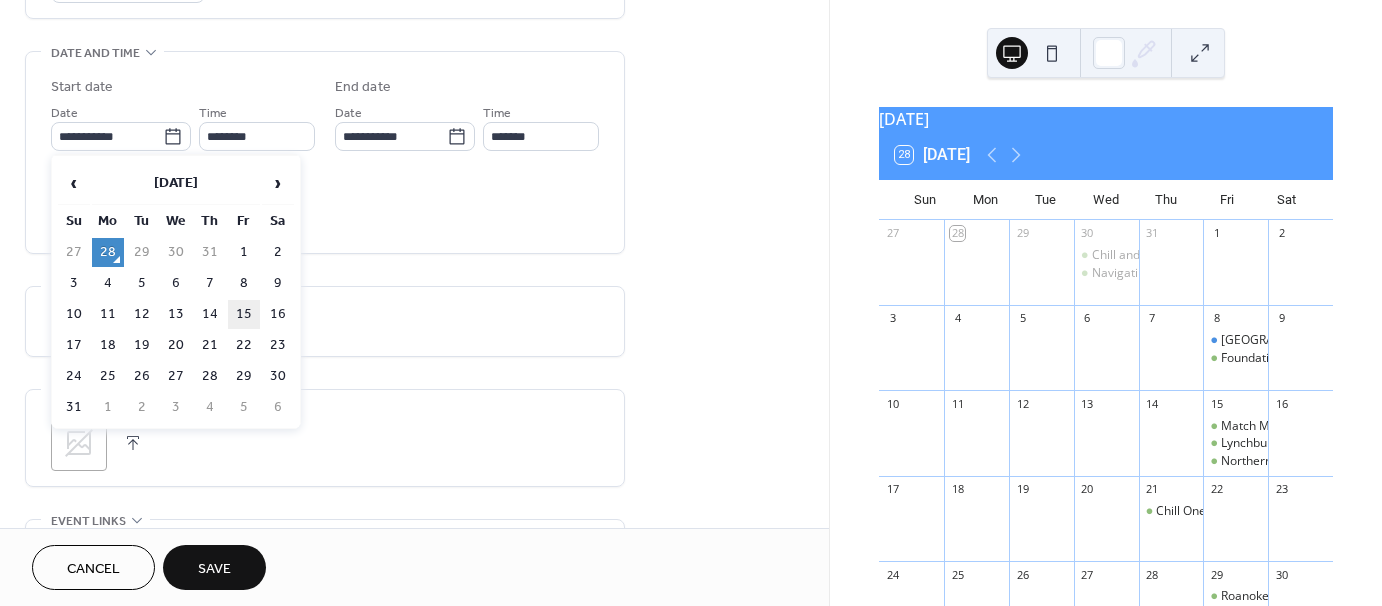 click on "15" at bounding box center (244, 314) 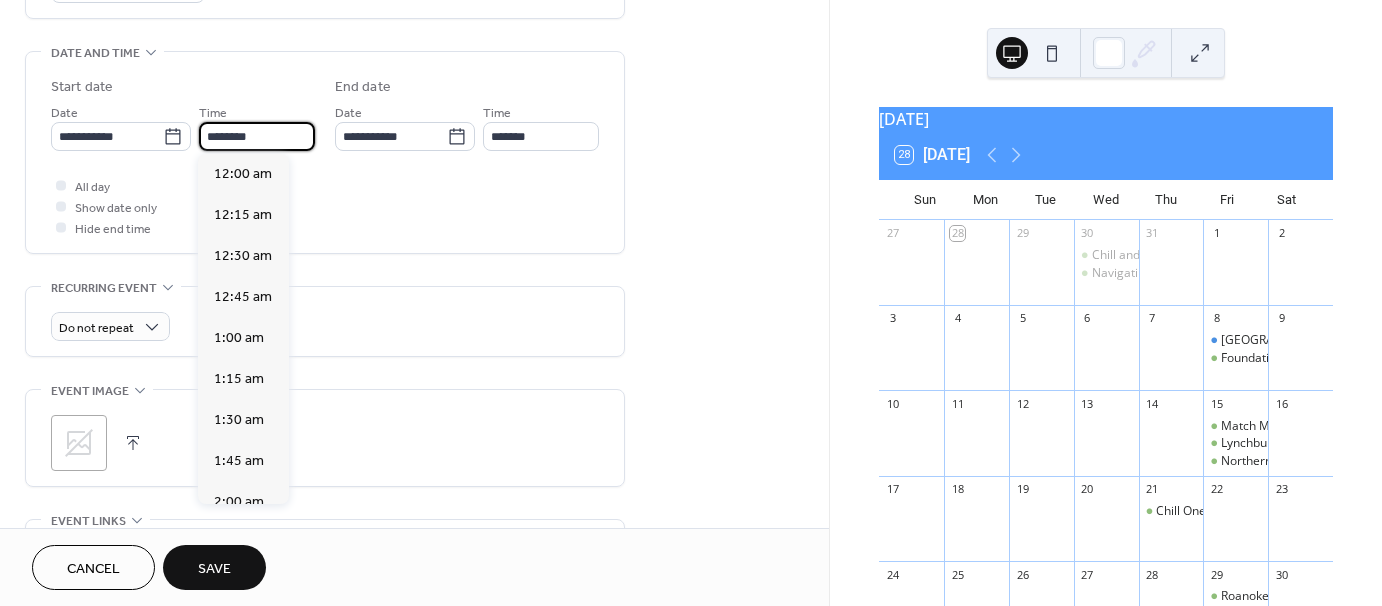 click on "********" at bounding box center (257, 136) 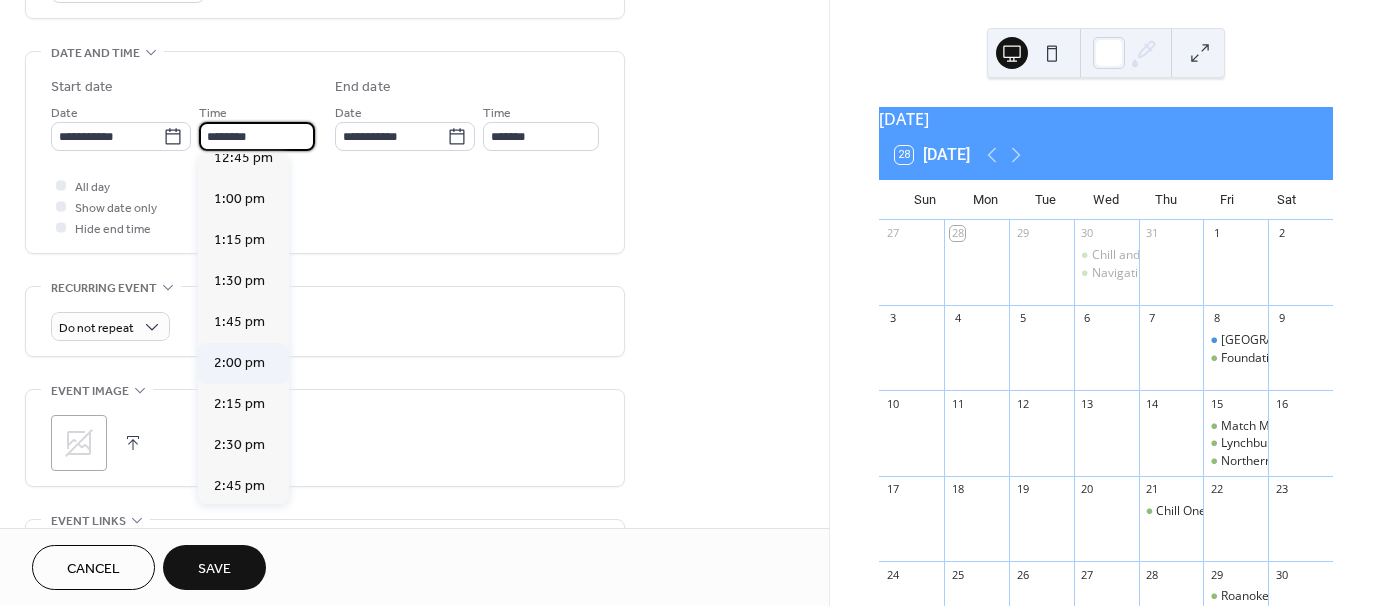 scroll, scrollTop: 2168, scrollLeft: 0, axis: vertical 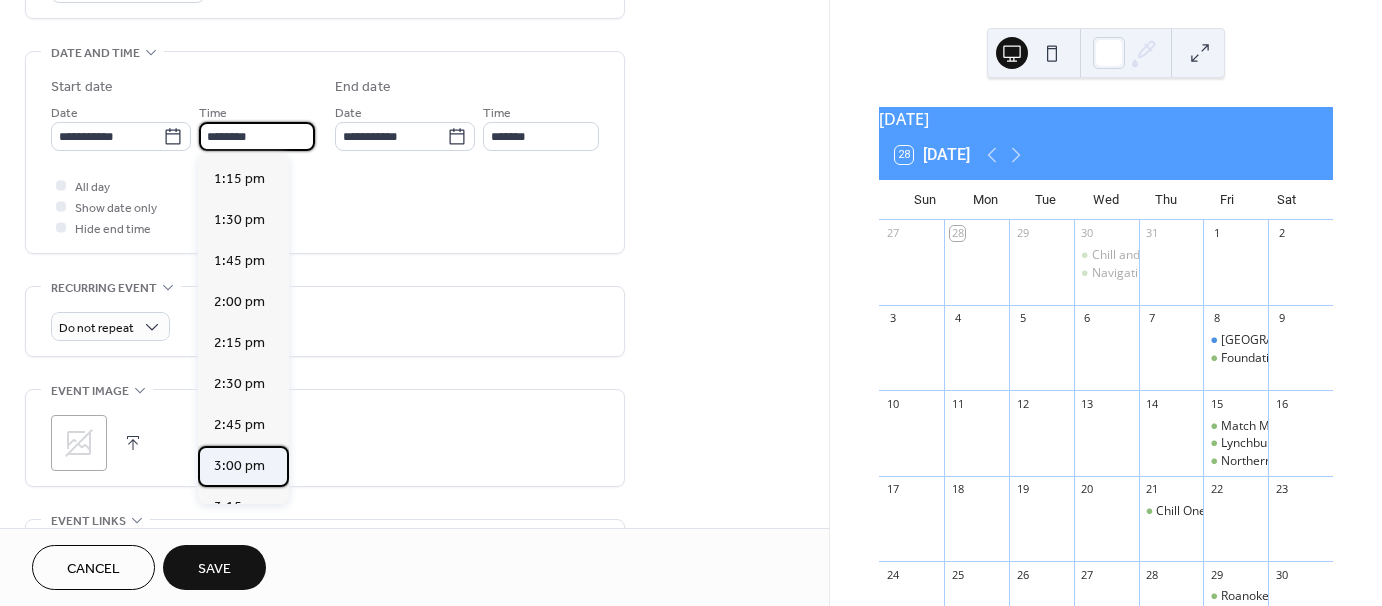 click on "3:00 pm" at bounding box center [239, 466] 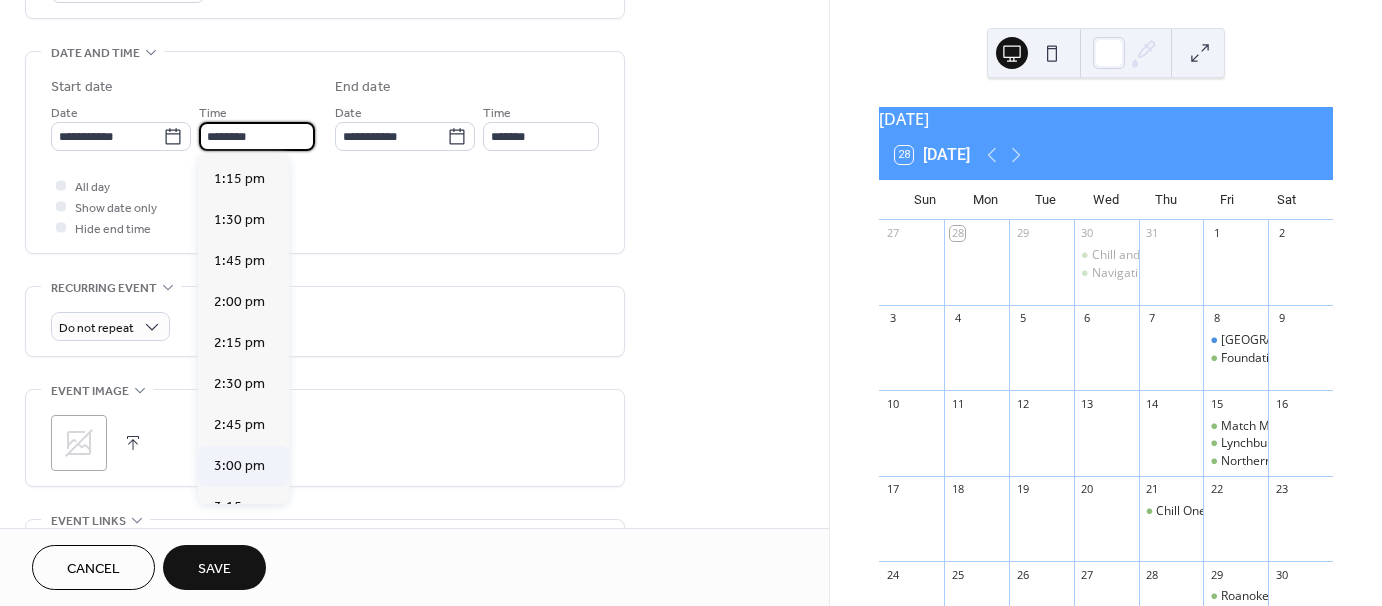 type on "*******" 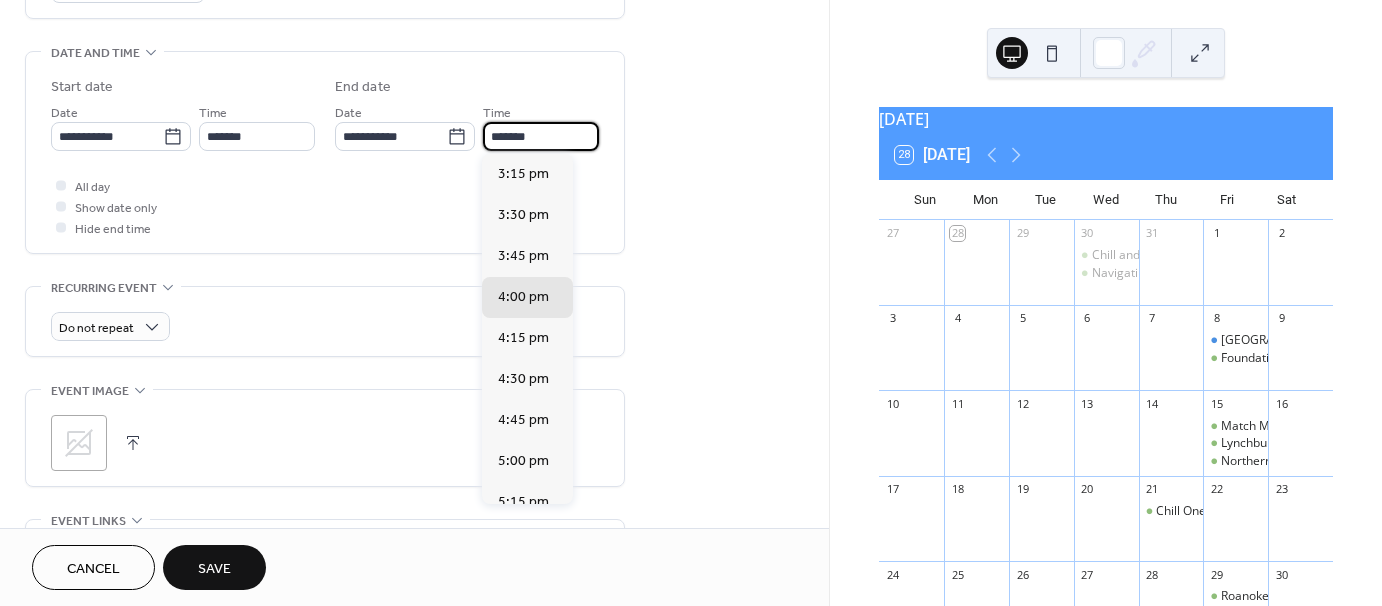 click on "*******" at bounding box center [541, 136] 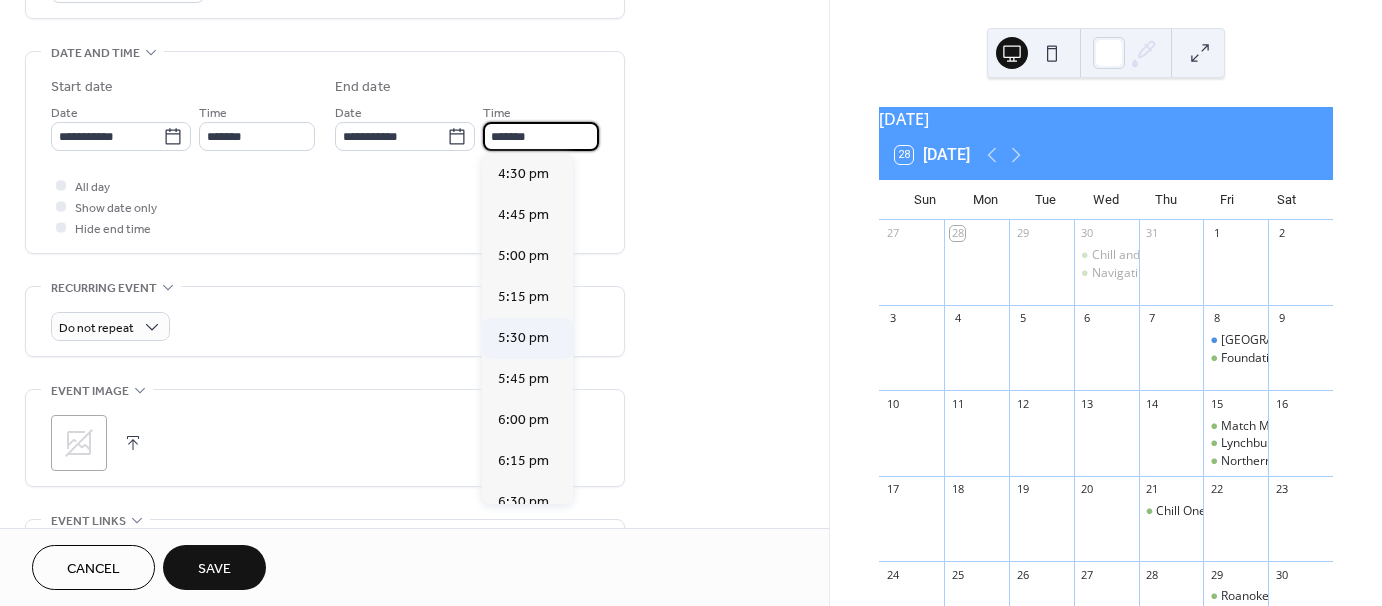scroll, scrollTop: 300, scrollLeft: 0, axis: vertical 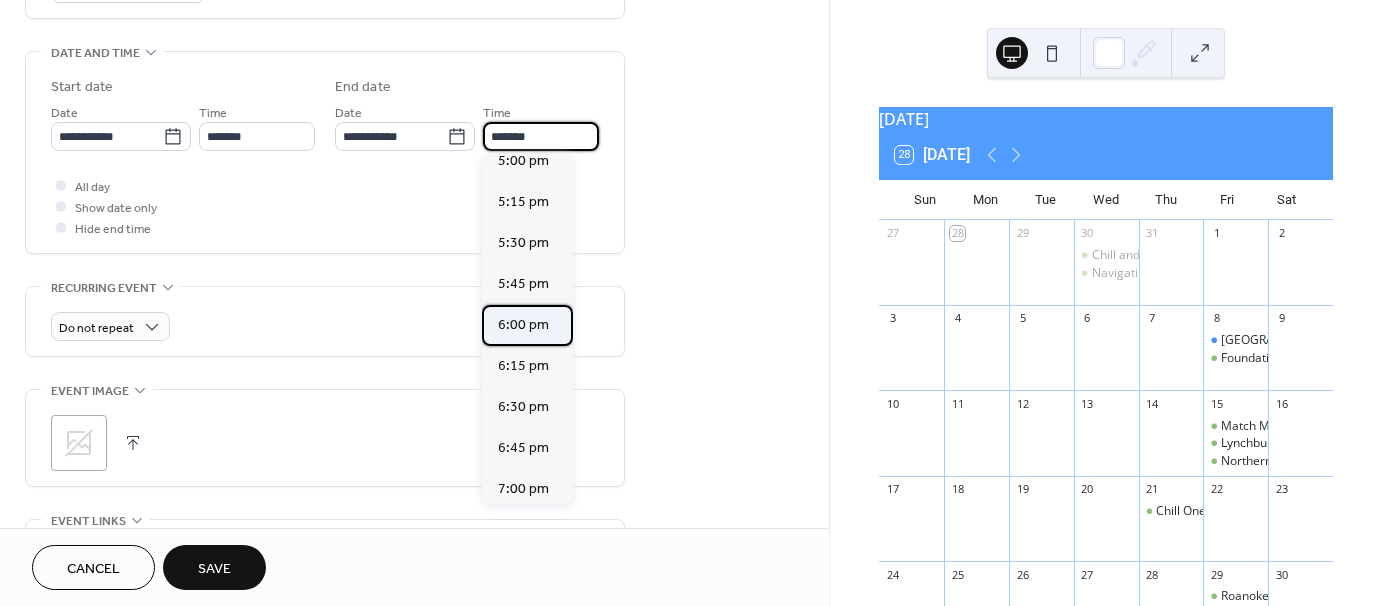click on "6:00 pm" at bounding box center [523, 325] 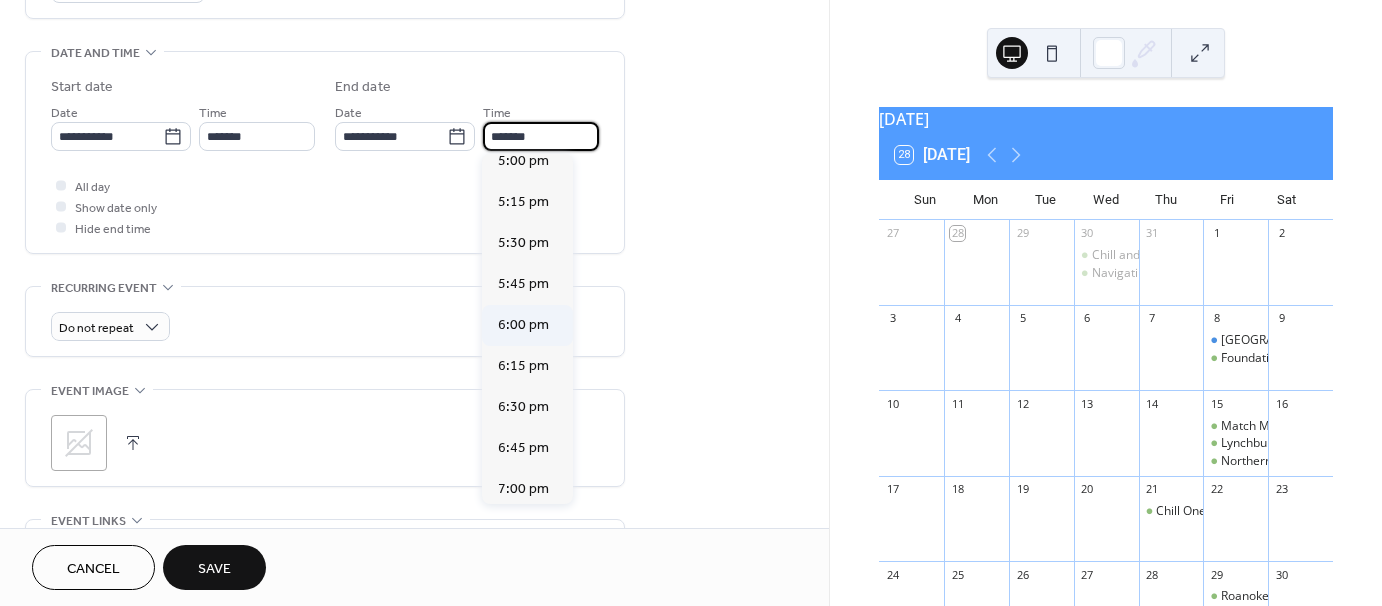 type on "*******" 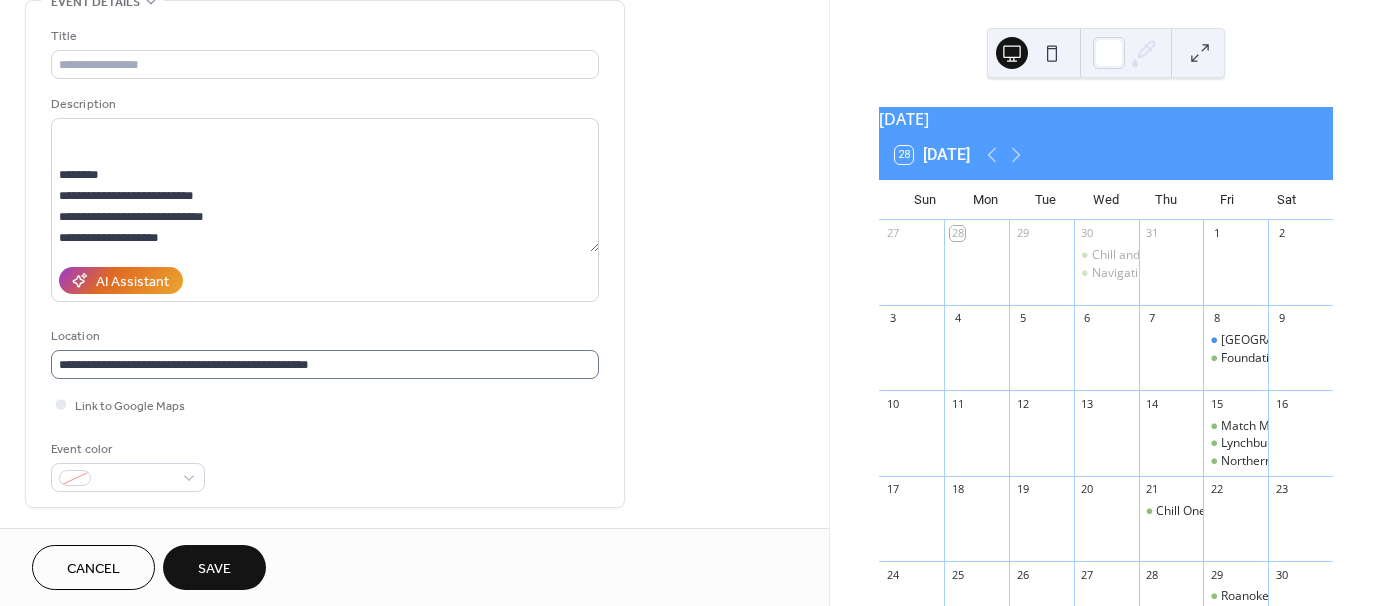 scroll, scrollTop: 0, scrollLeft: 0, axis: both 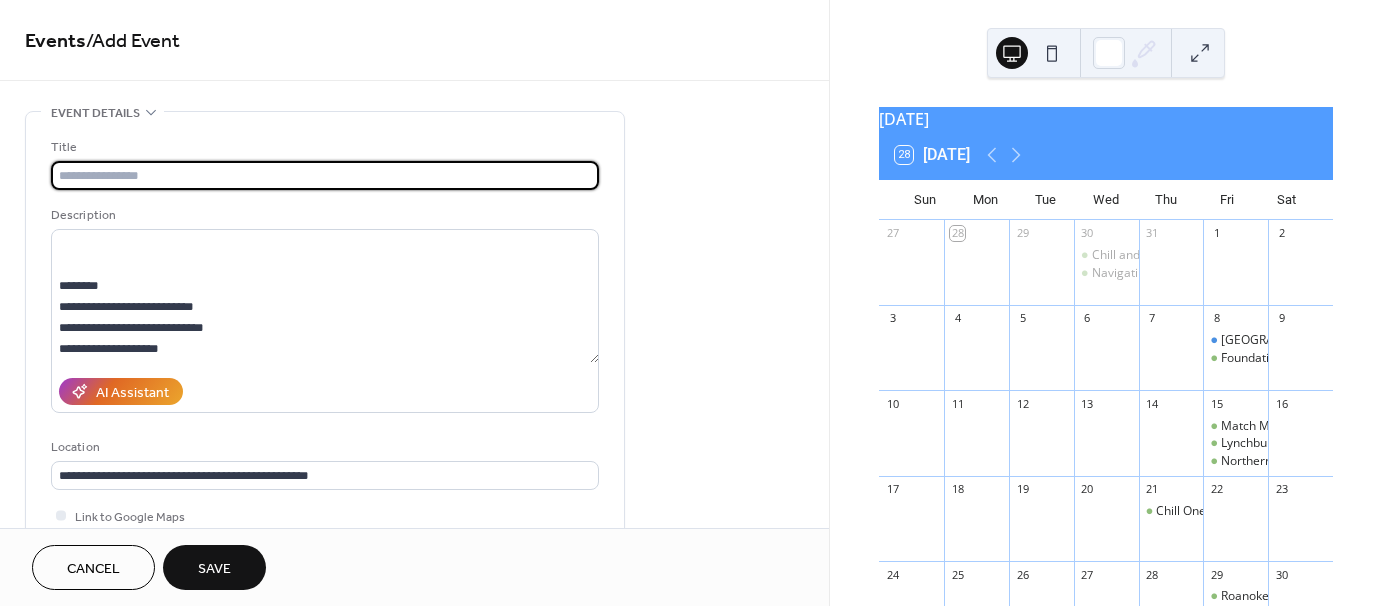 click at bounding box center [325, 175] 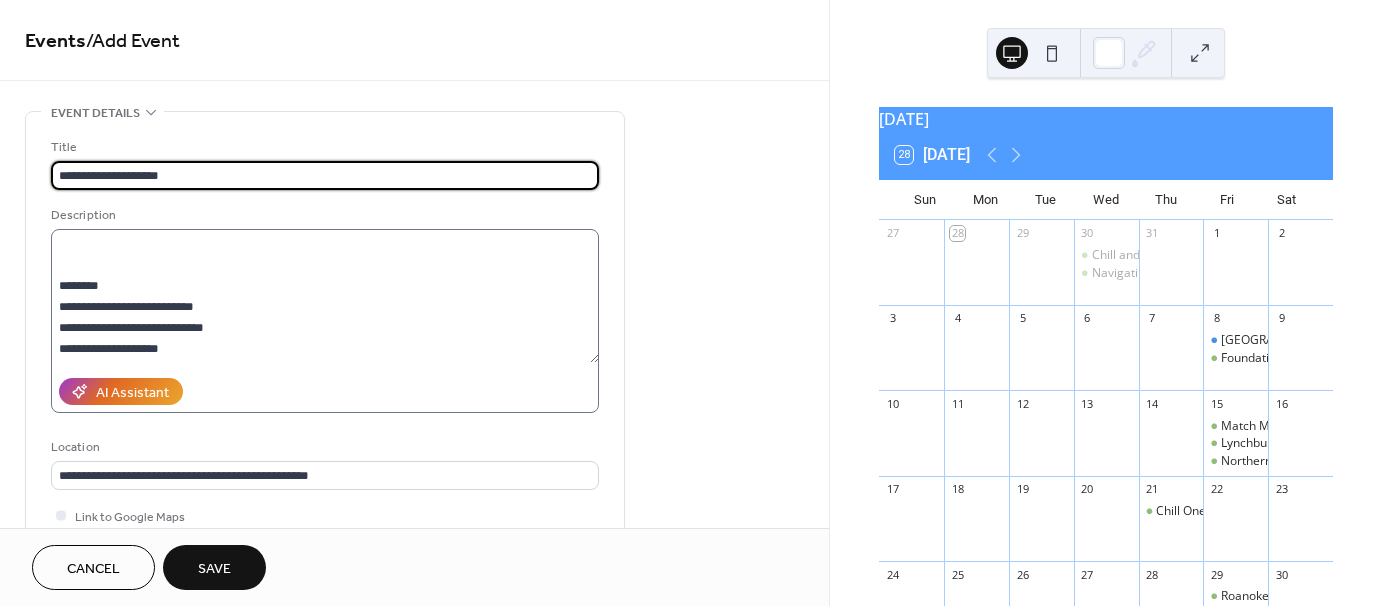 type on "**********" 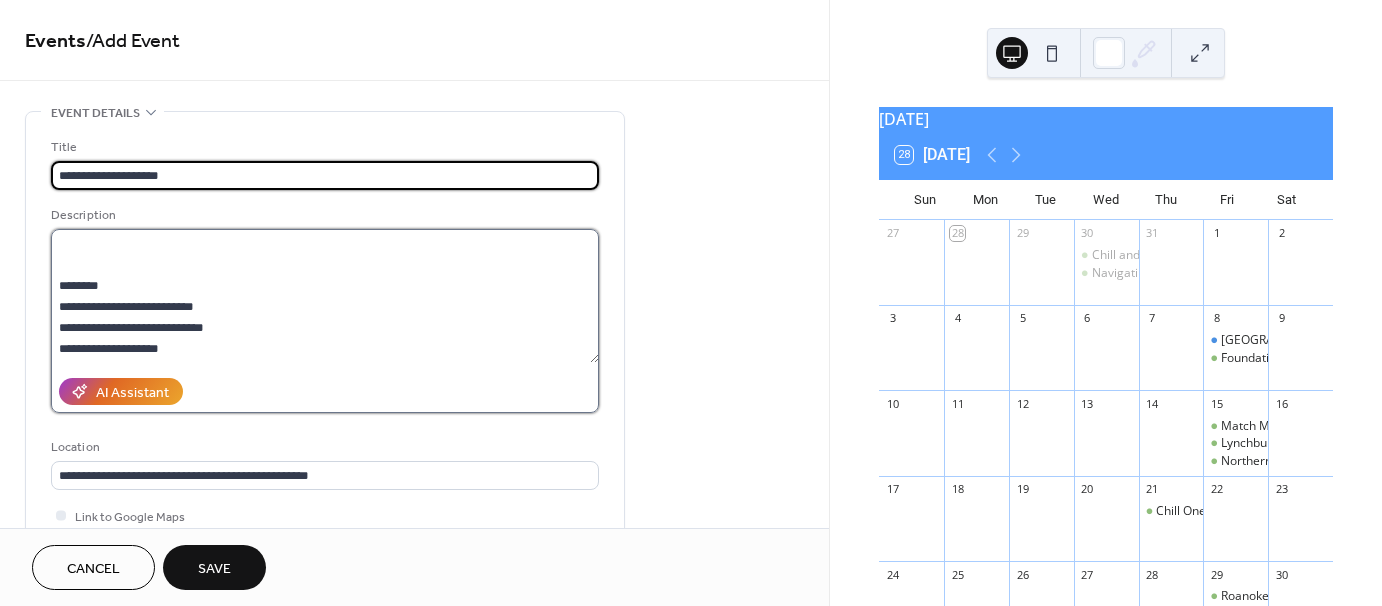 click on "**********" at bounding box center [325, 296] 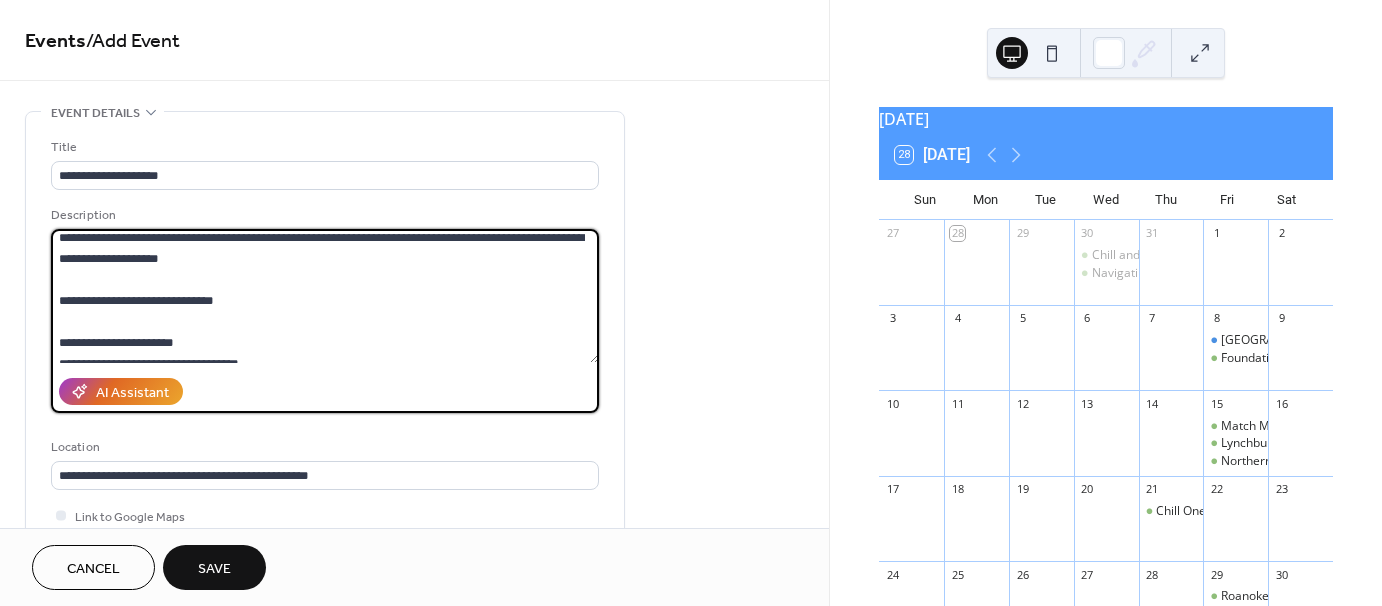 scroll, scrollTop: 0, scrollLeft: 0, axis: both 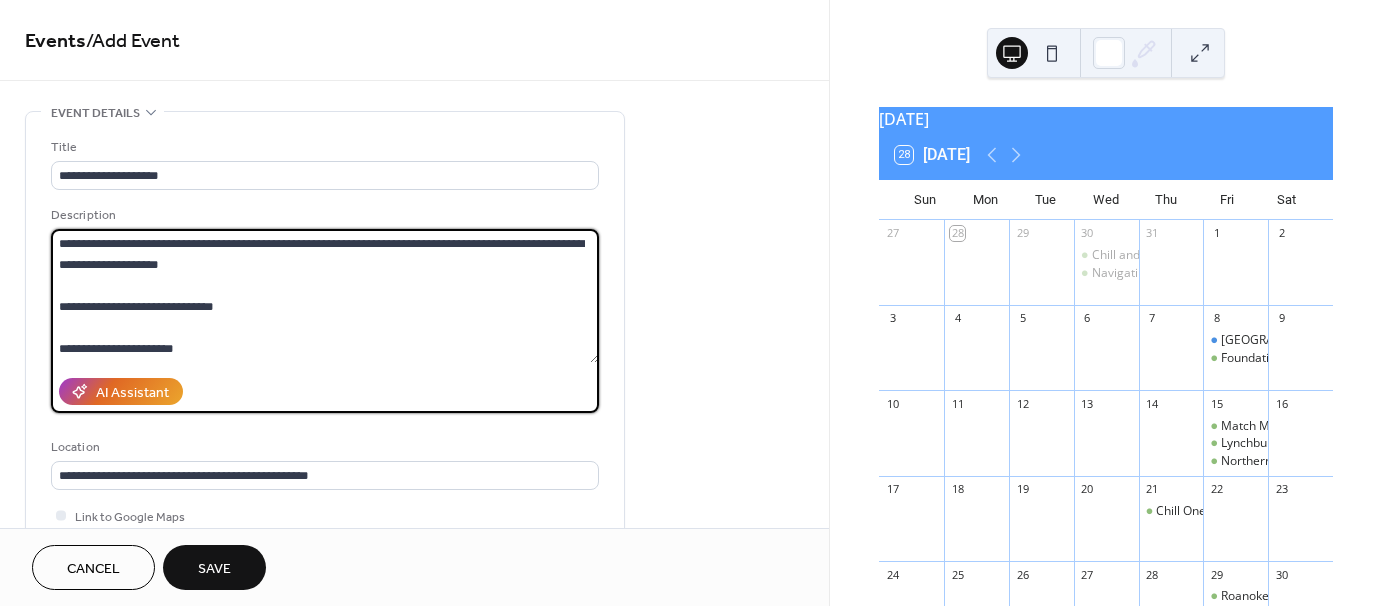 click on "**********" at bounding box center (325, 296) 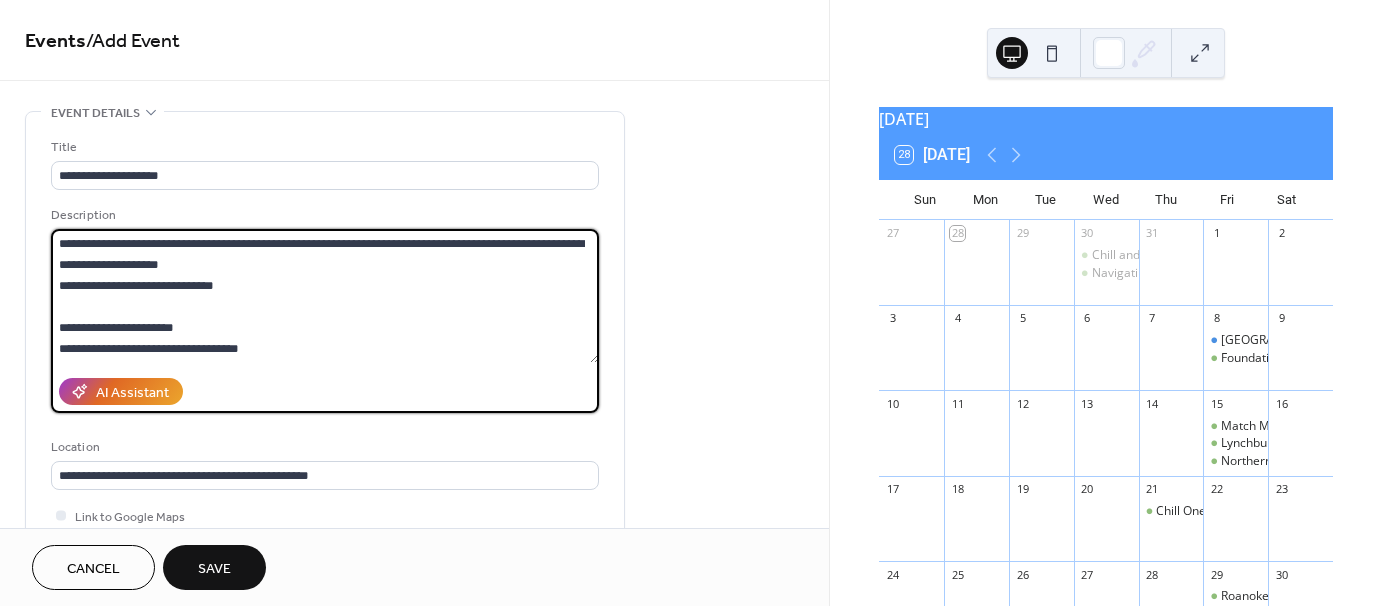 click on "**********" at bounding box center (325, 296) 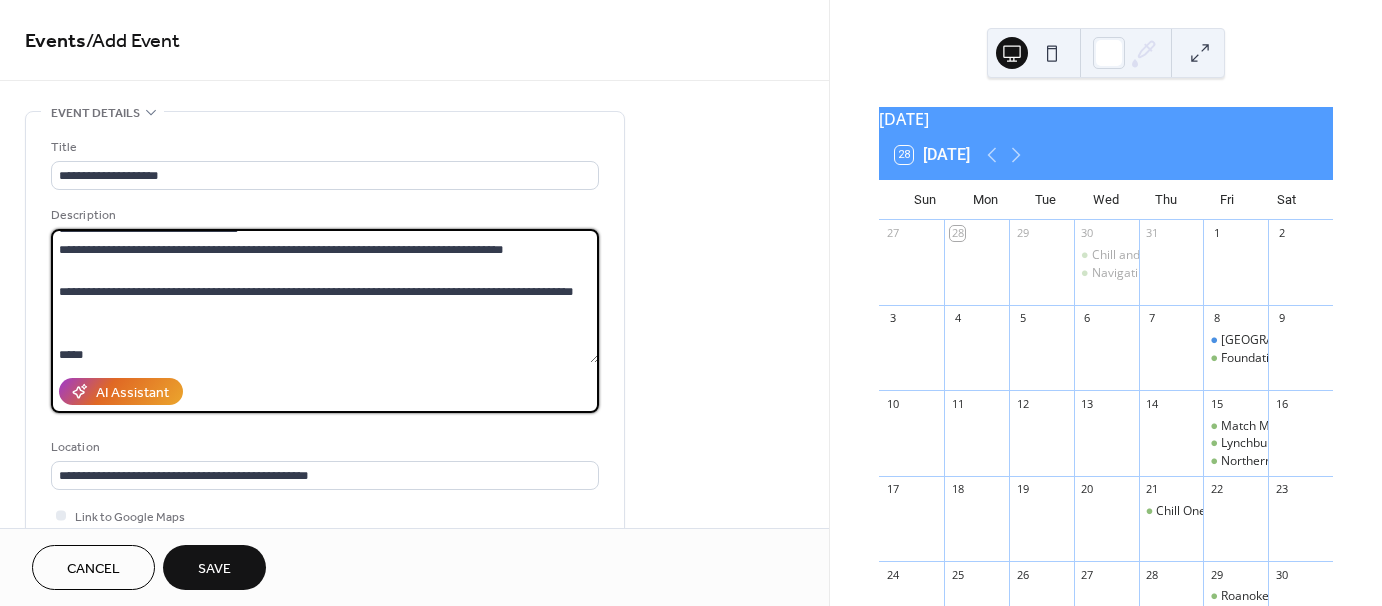 scroll, scrollTop: 100, scrollLeft: 0, axis: vertical 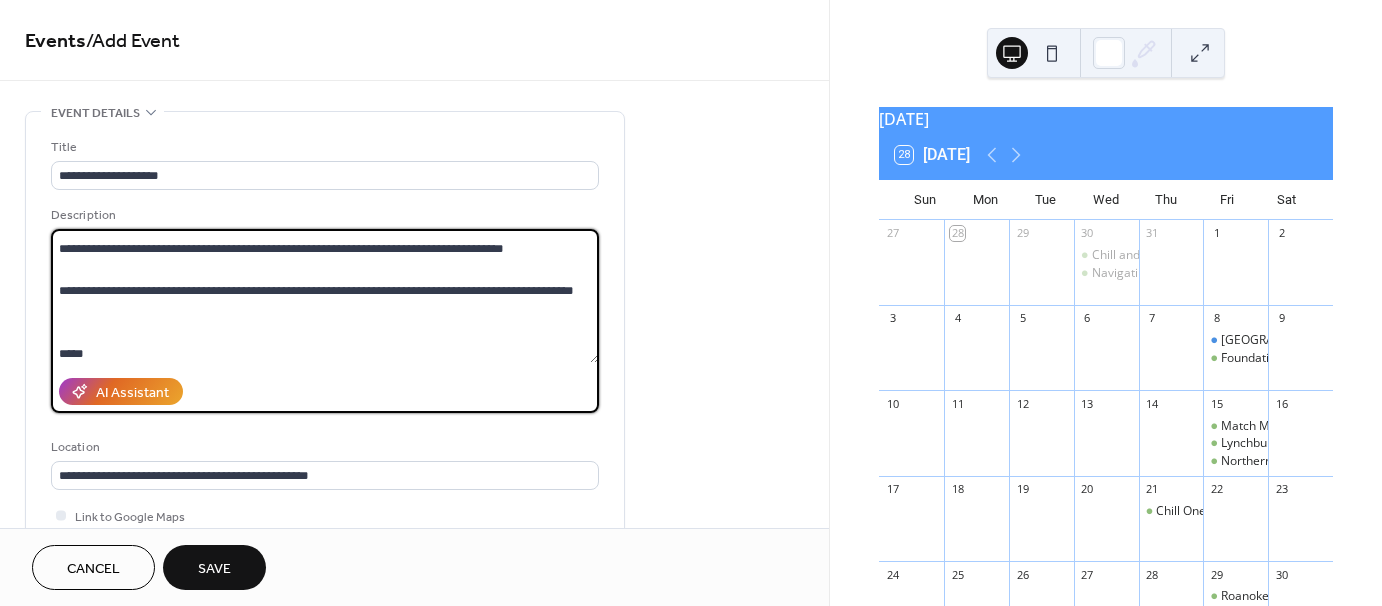 click on "**********" at bounding box center (325, 296) 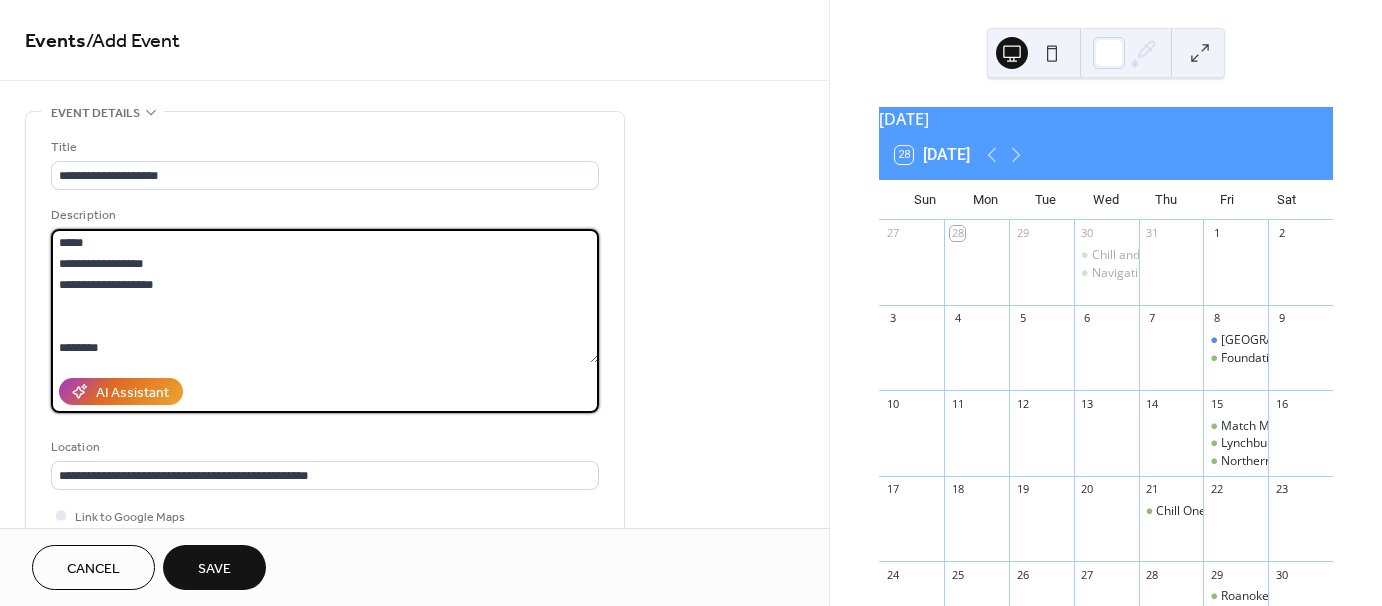 scroll, scrollTop: 200, scrollLeft: 0, axis: vertical 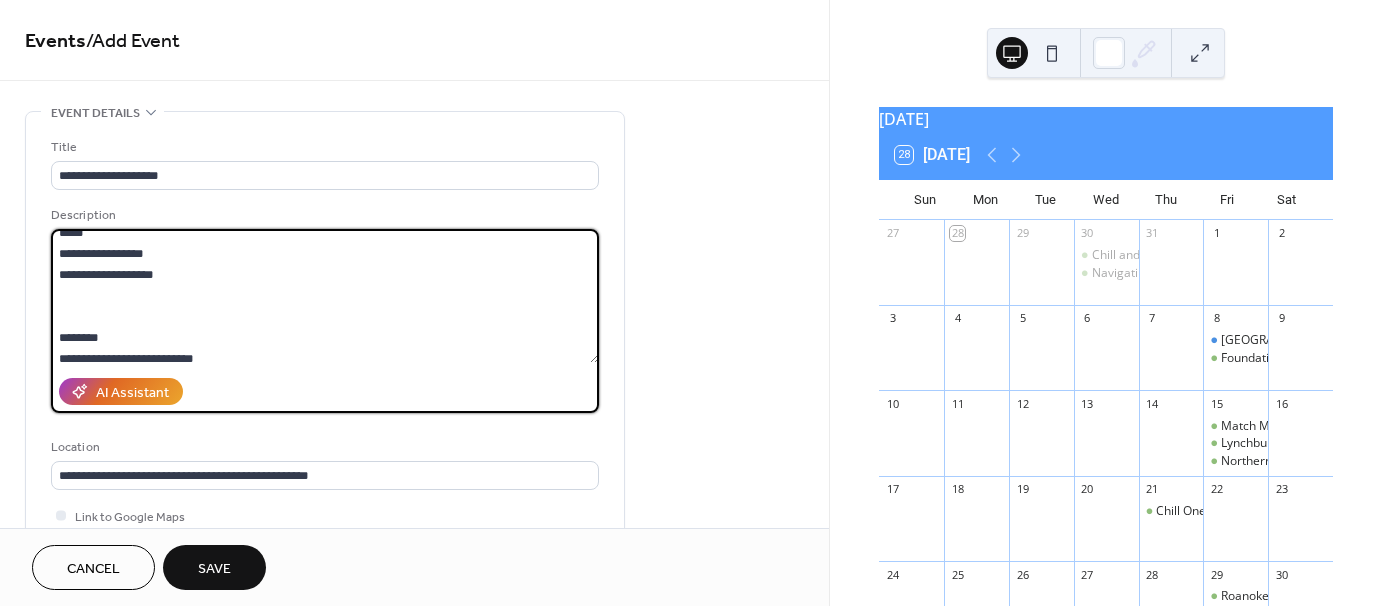 click on "**********" at bounding box center (325, 296) 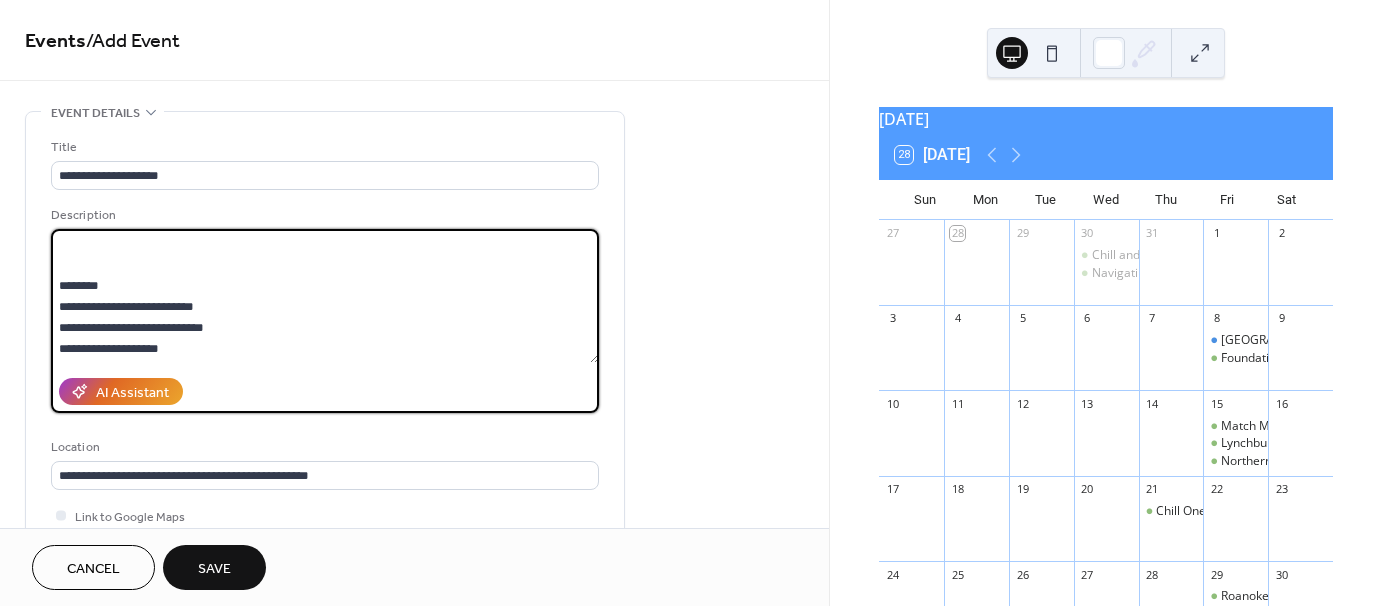 scroll, scrollTop: 230, scrollLeft: 0, axis: vertical 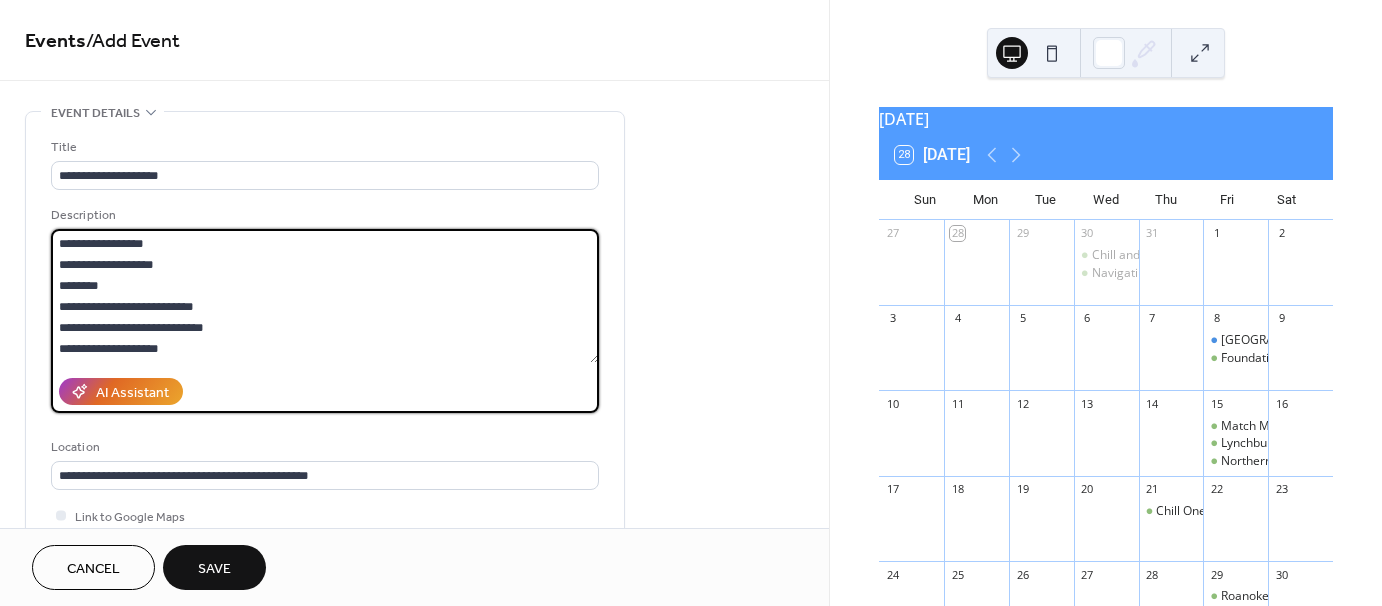 type on "**********" 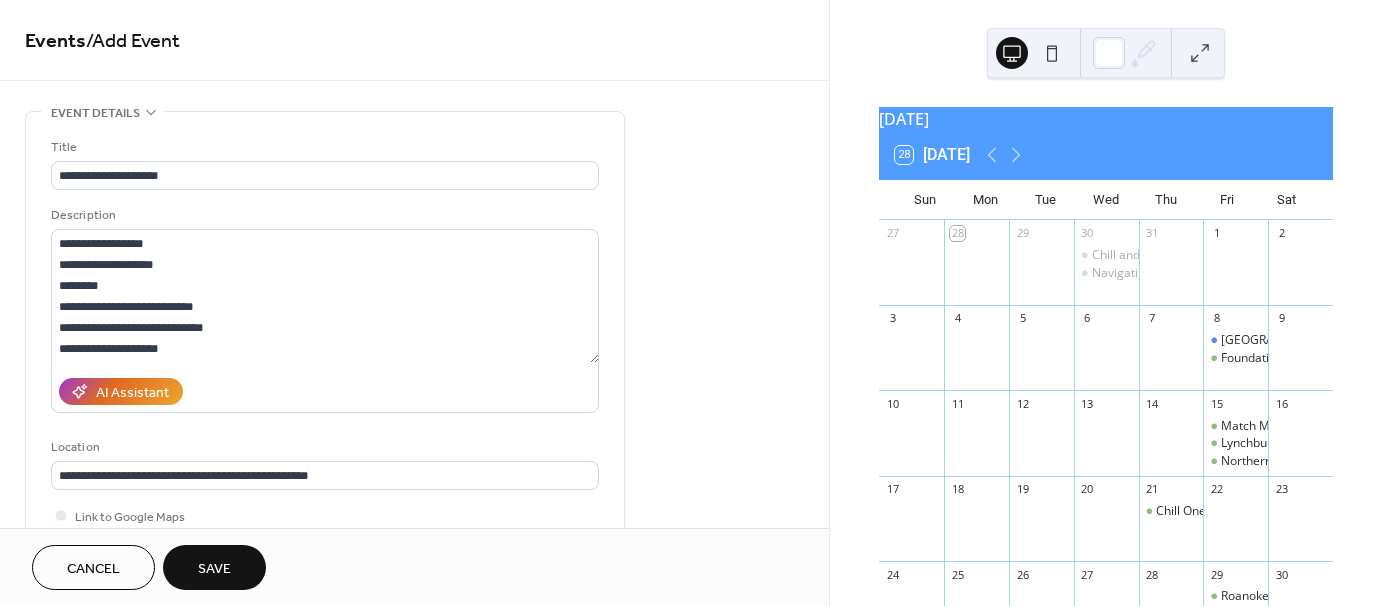 click on "Location" at bounding box center (323, 447) 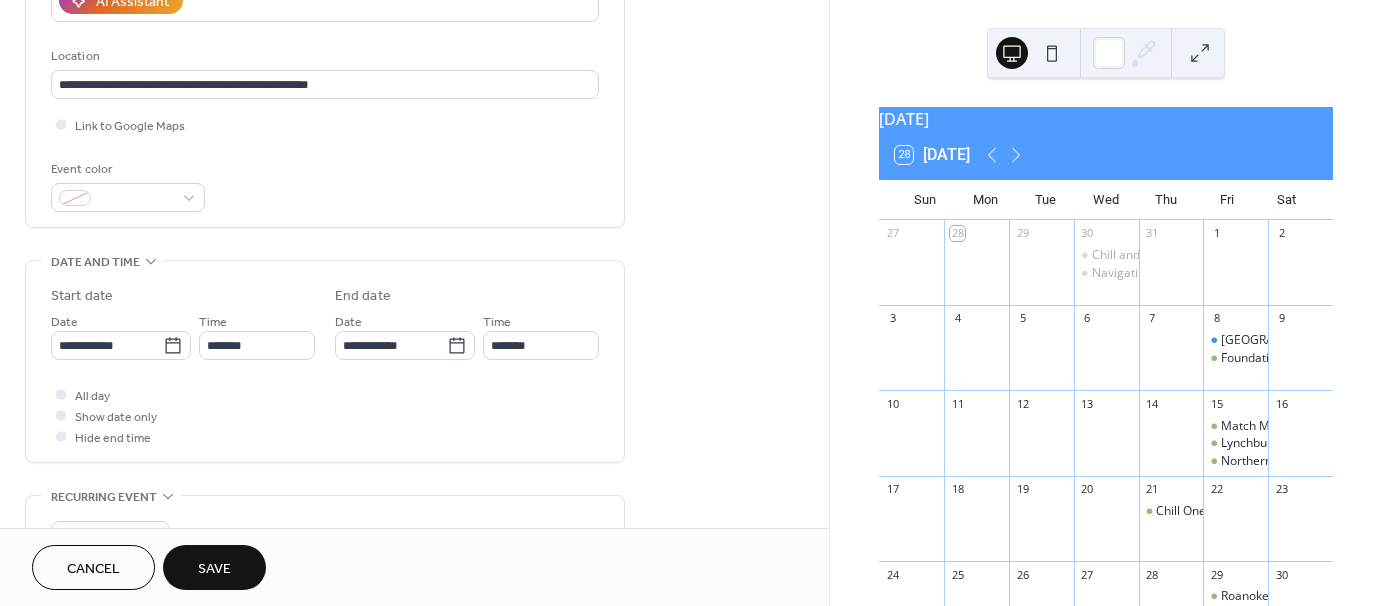 scroll, scrollTop: 400, scrollLeft: 0, axis: vertical 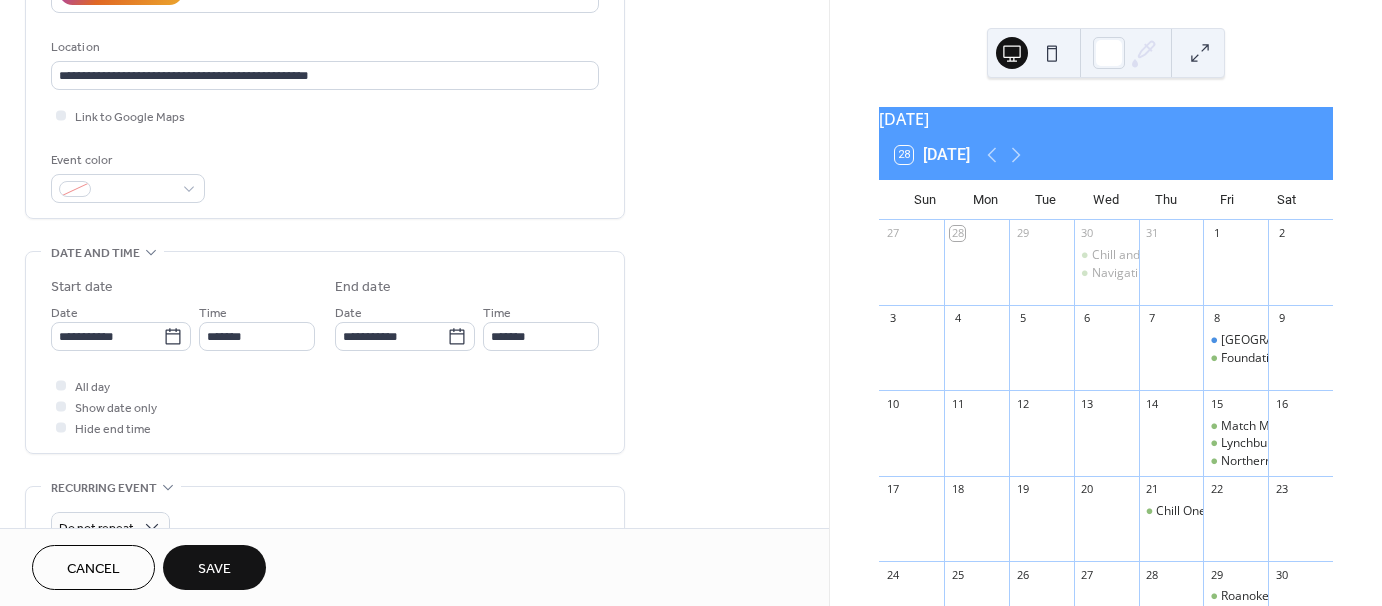 type 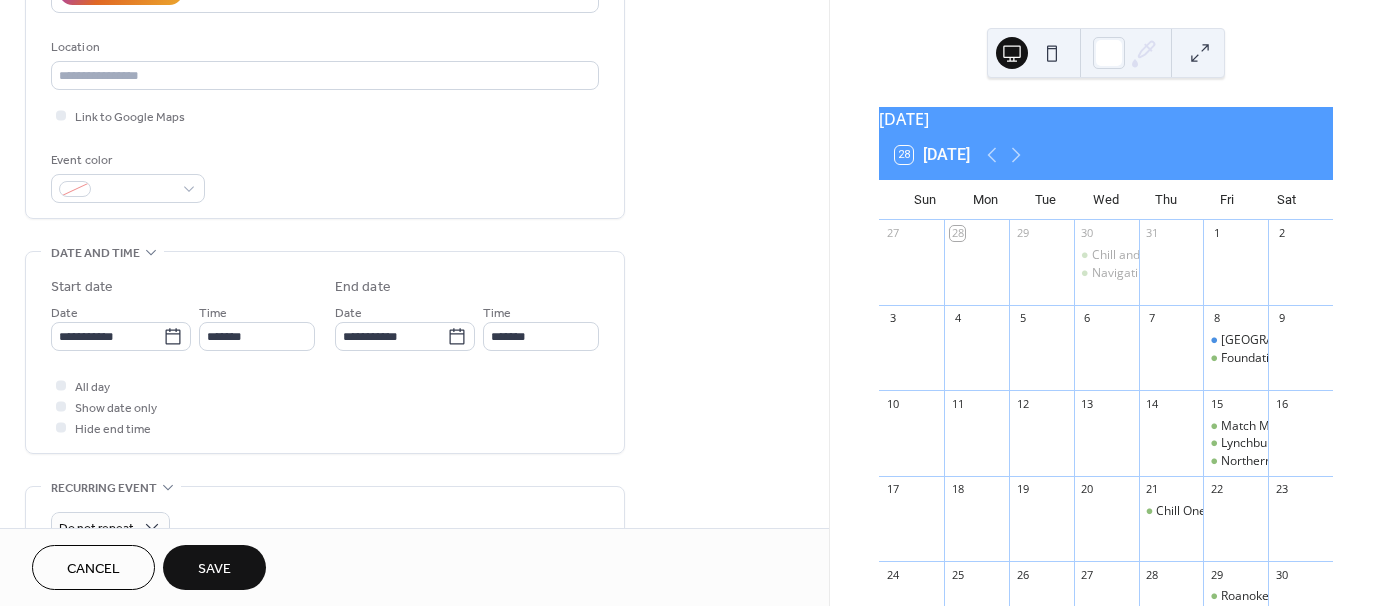 click on "**********" at bounding box center [325, 421] 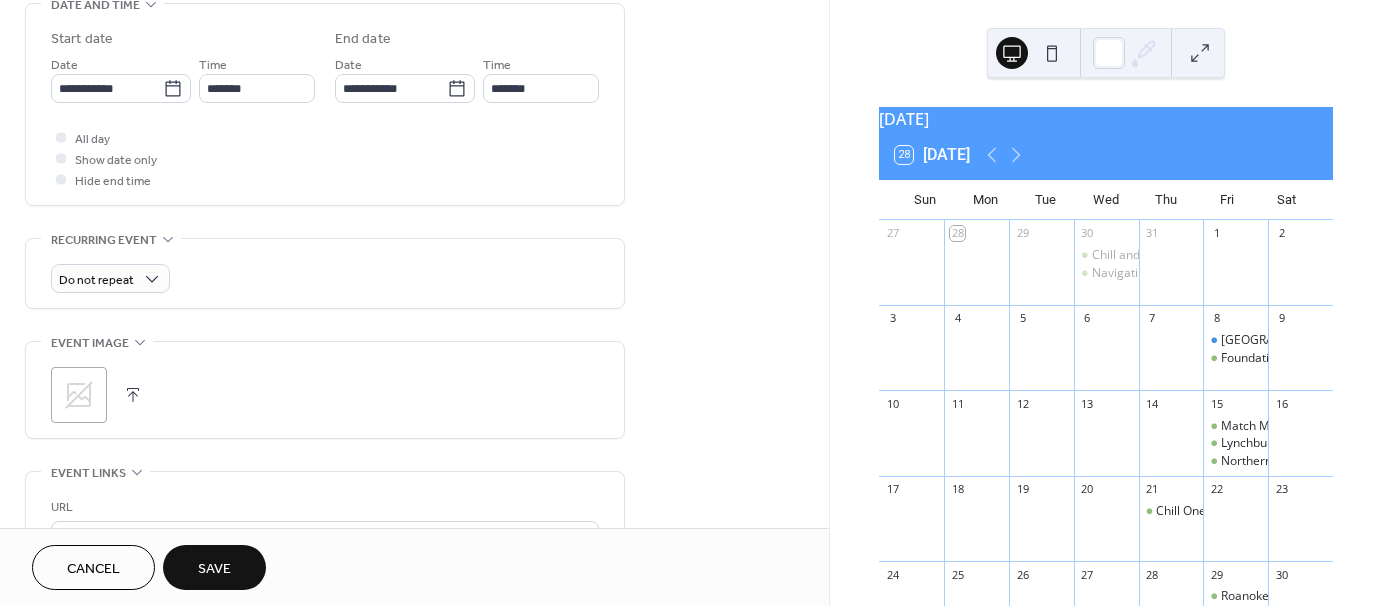 scroll, scrollTop: 700, scrollLeft: 0, axis: vertical 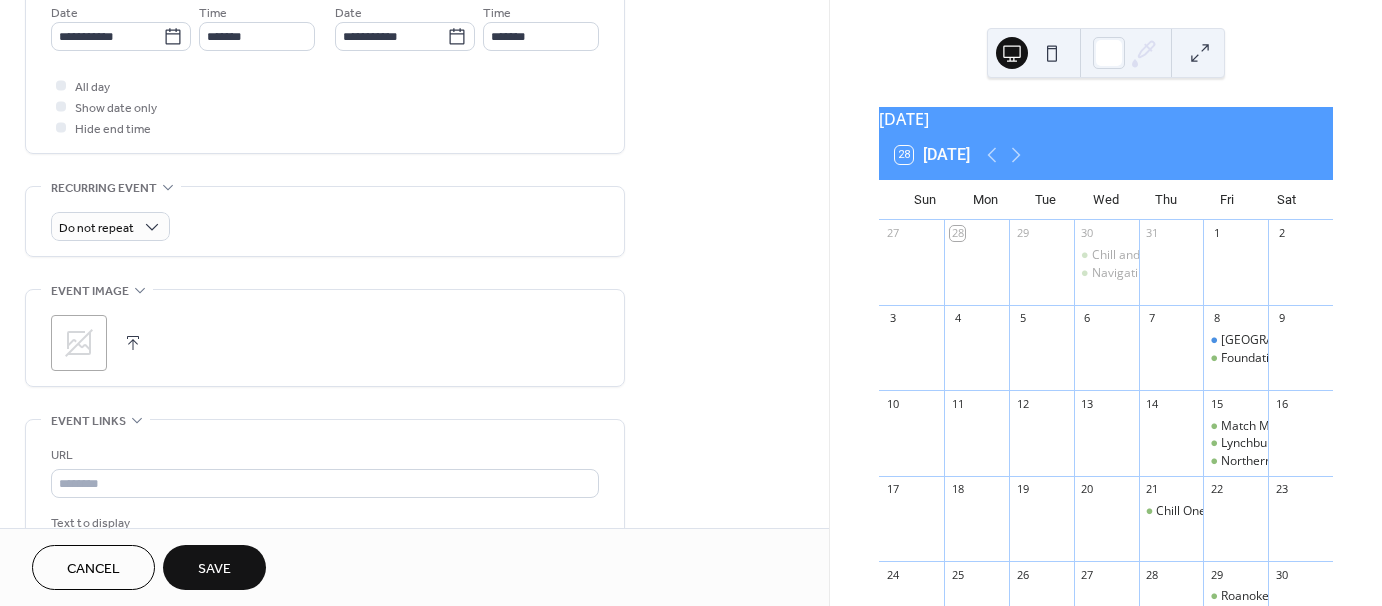 click on ";" at bounding box center [79, 343] 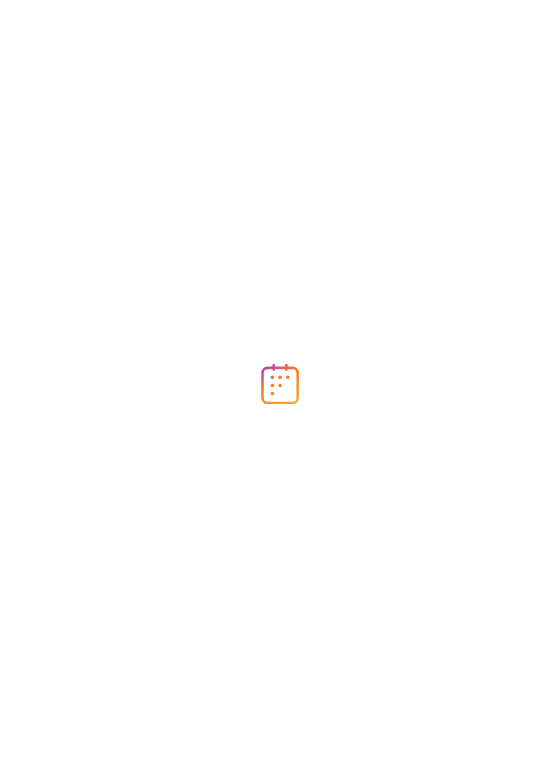 scroll, scrollTop: 0, scrollLeft: 0, axis: both 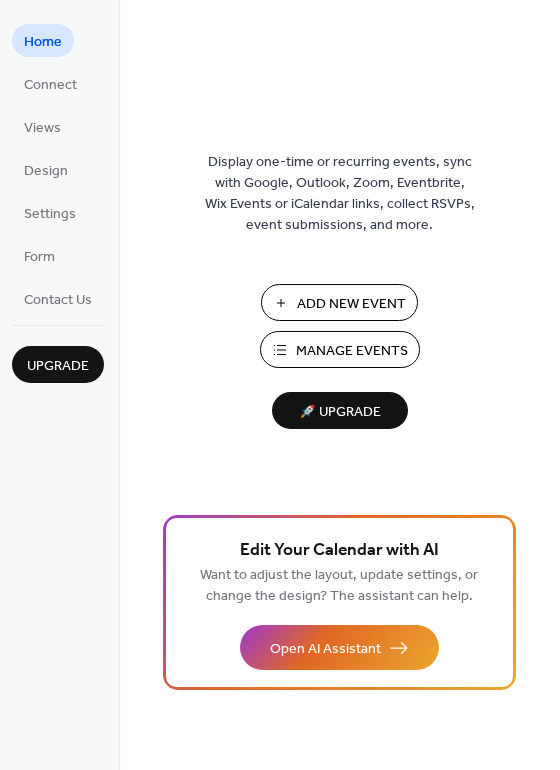 click on "Add New Event" at bounding box center (351, 304) 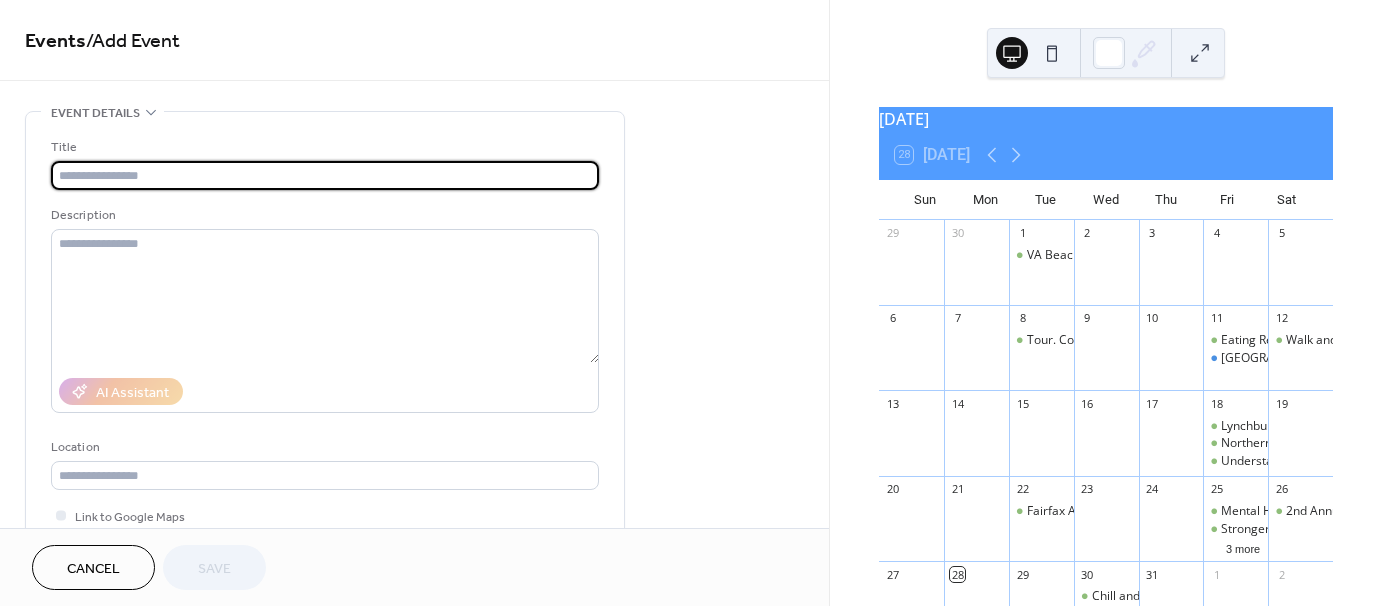 scroll, scrollTop: 0, scrollLeft: 0, axis: both 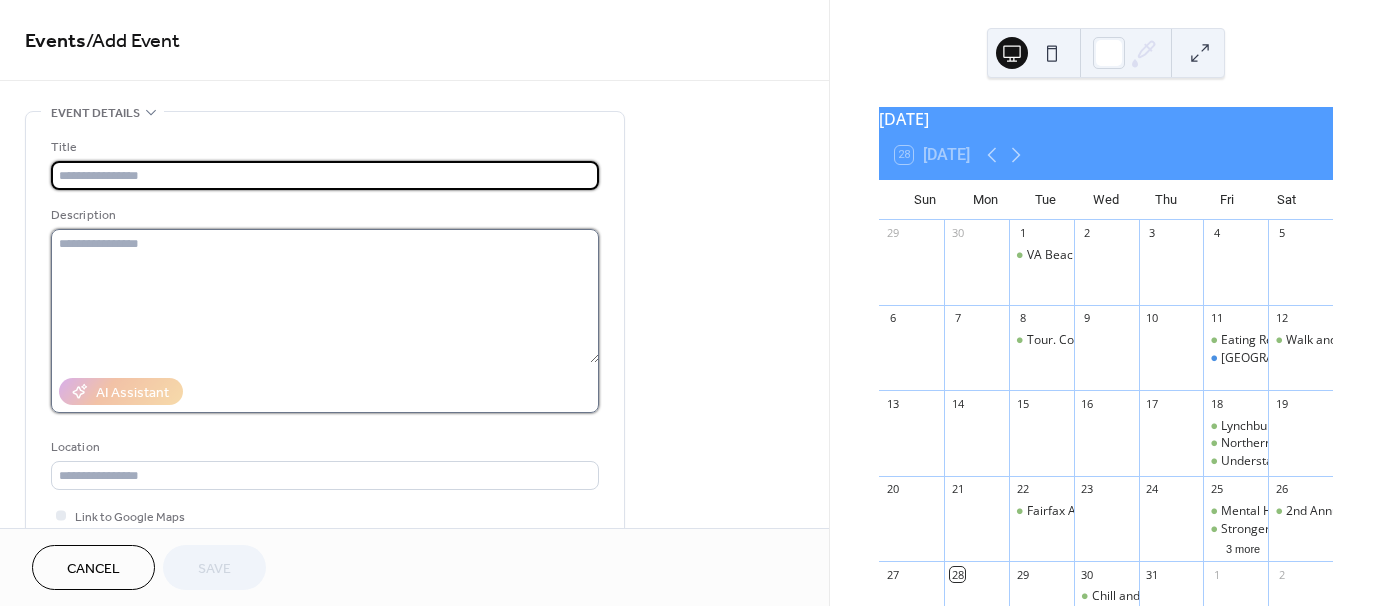 click at bounding box center (325, 296) 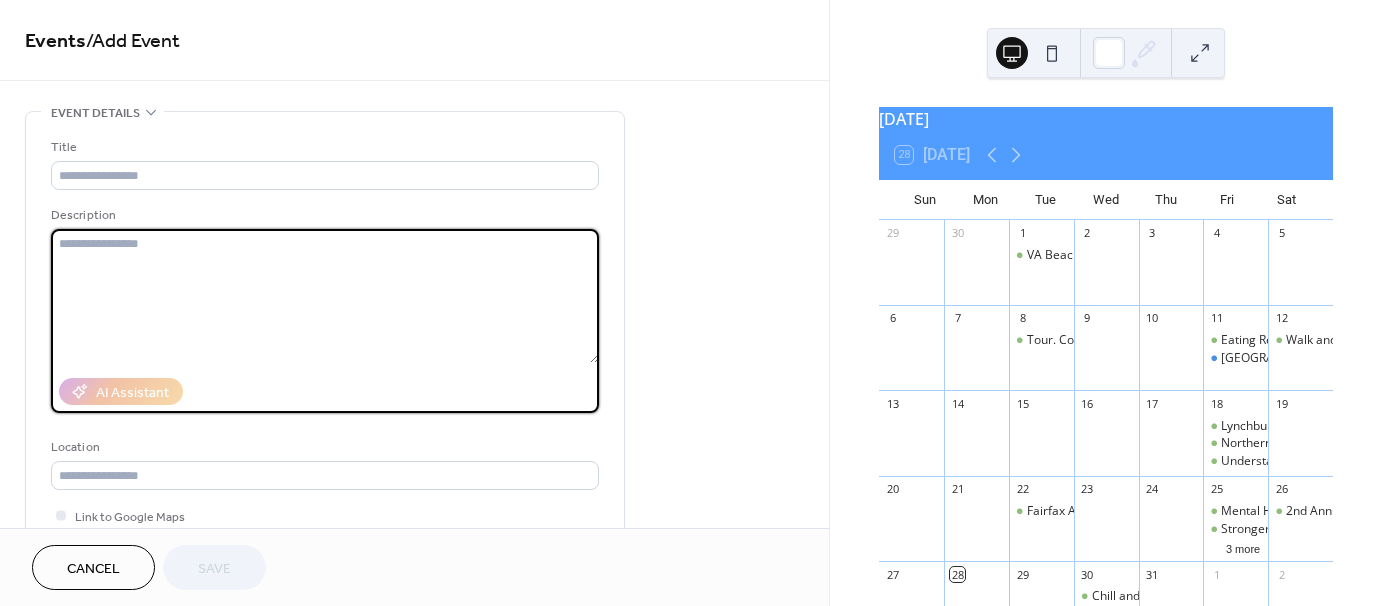 paste on "**********" 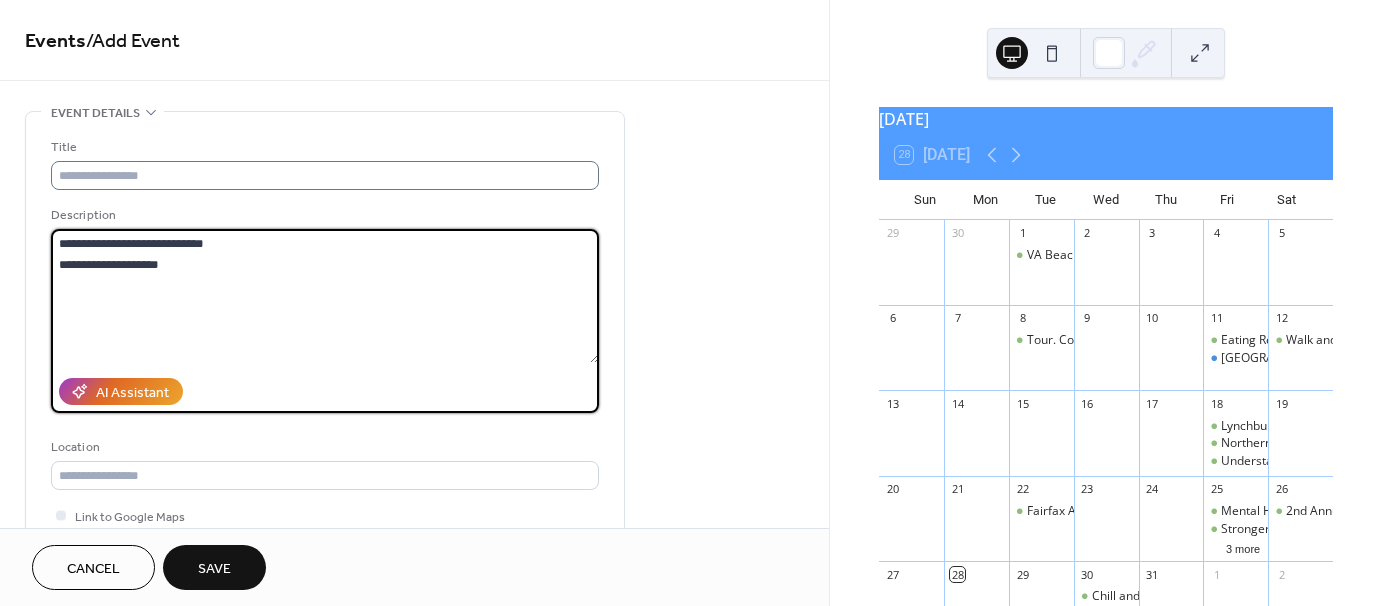 type on "**********" 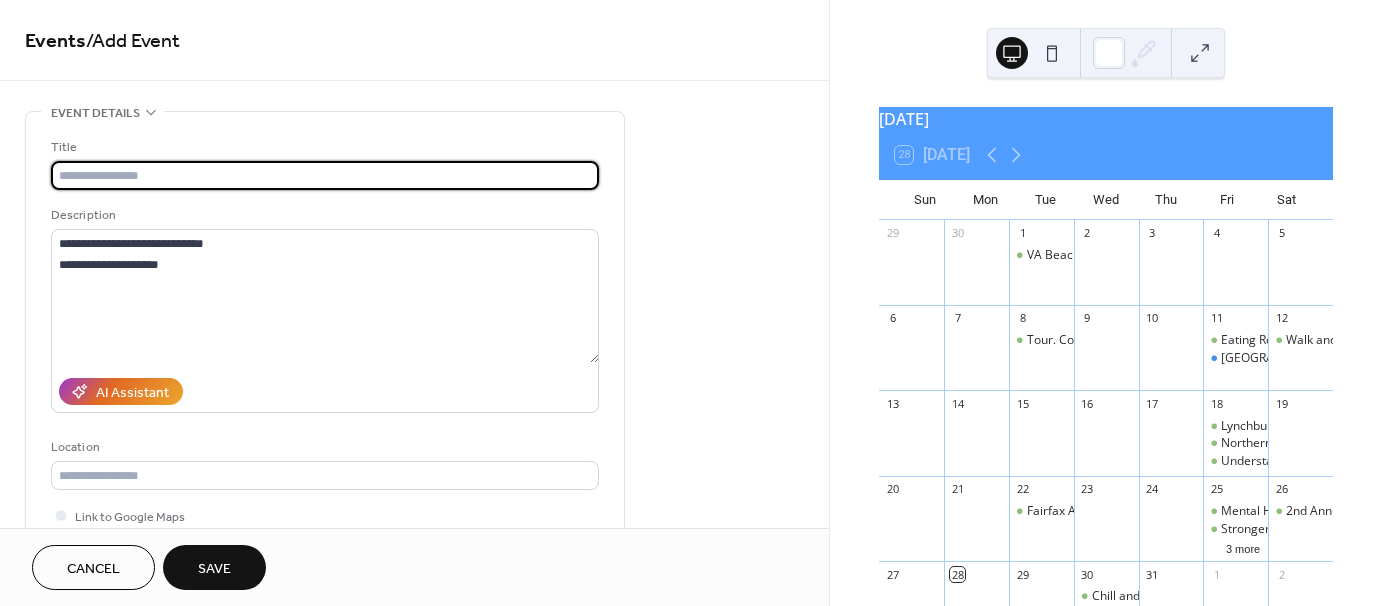 click at bounding box center [325, 175] 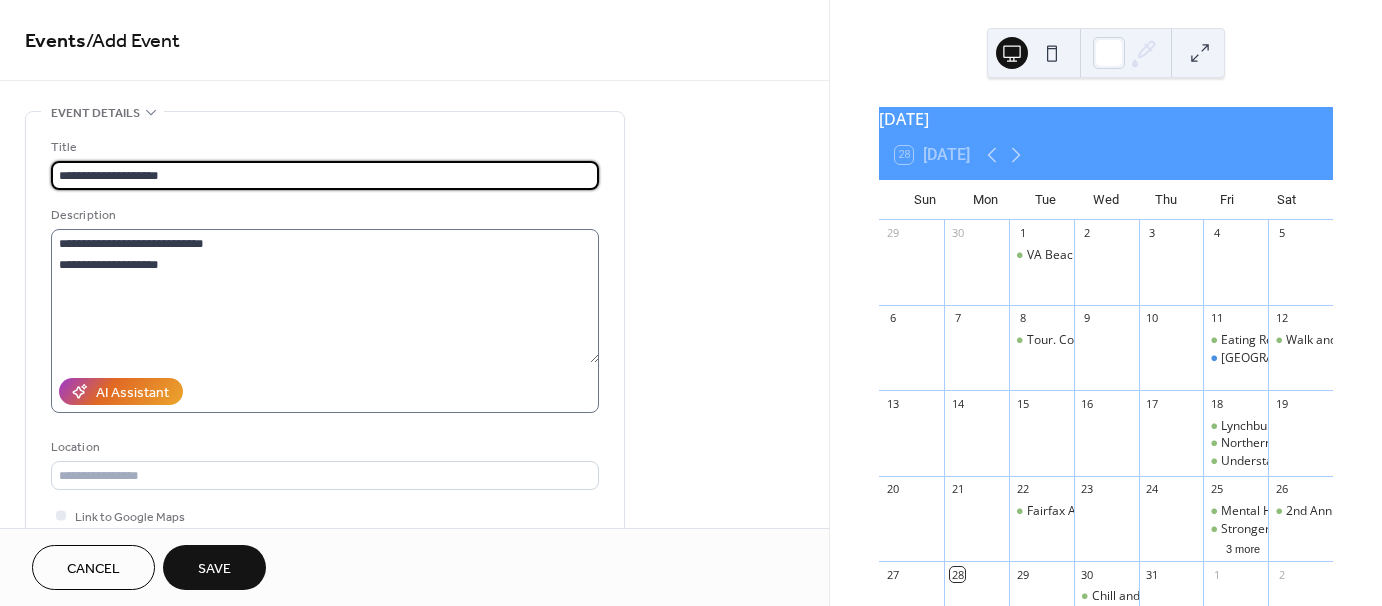 type on "**********" 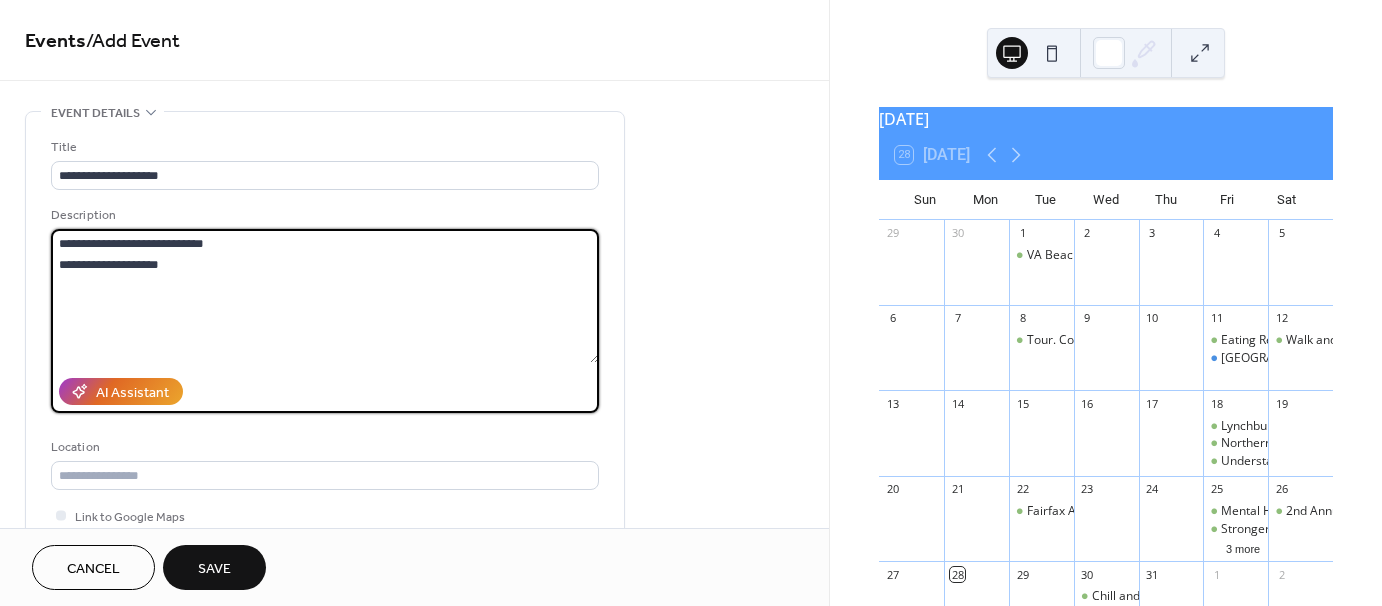 click on "**********" at bounding box center (325, 296) 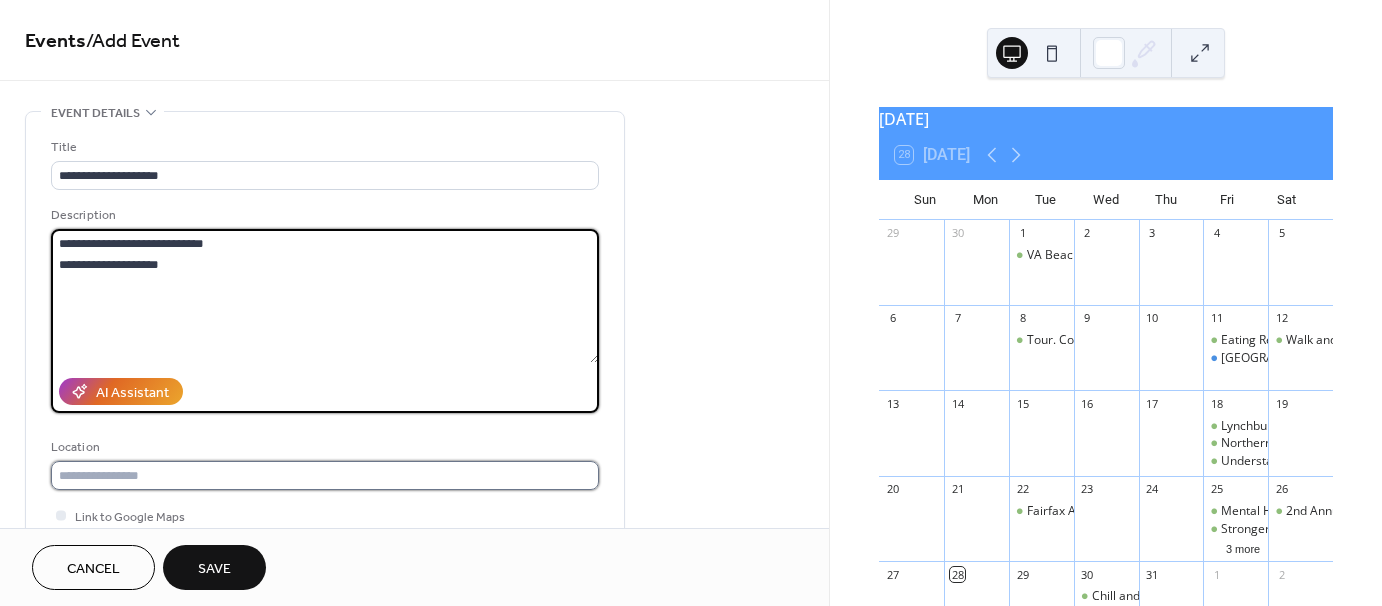 click at bounding box center (325, 475) 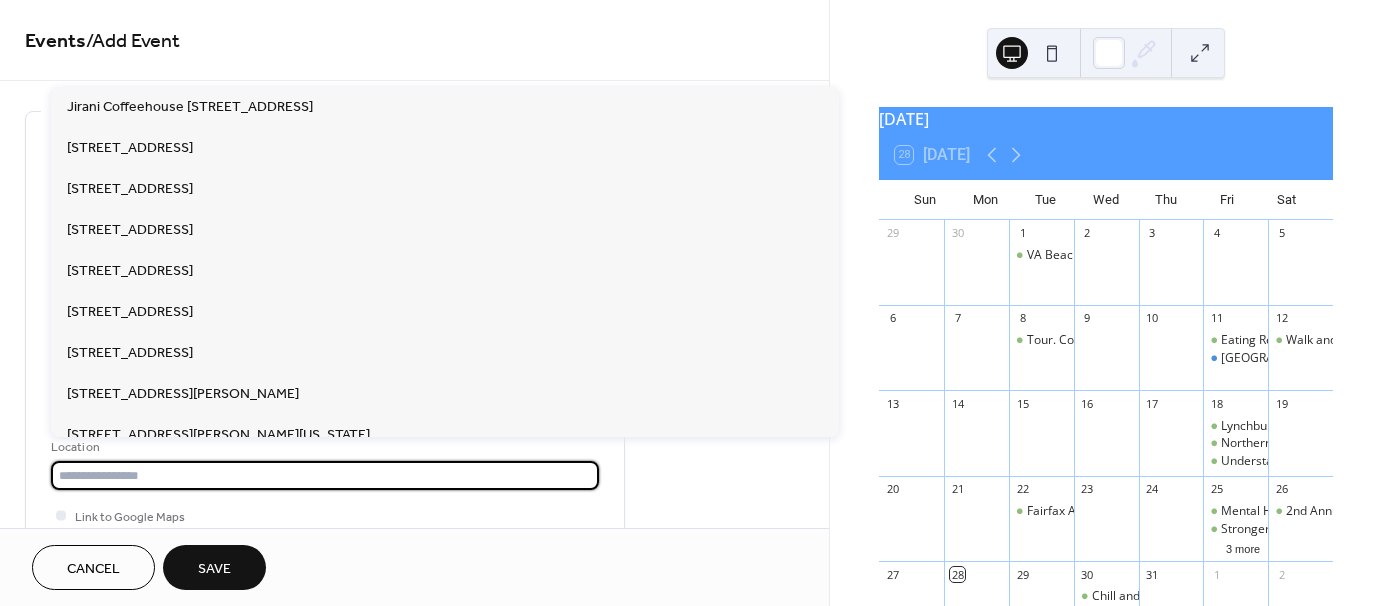 paste on "**********" 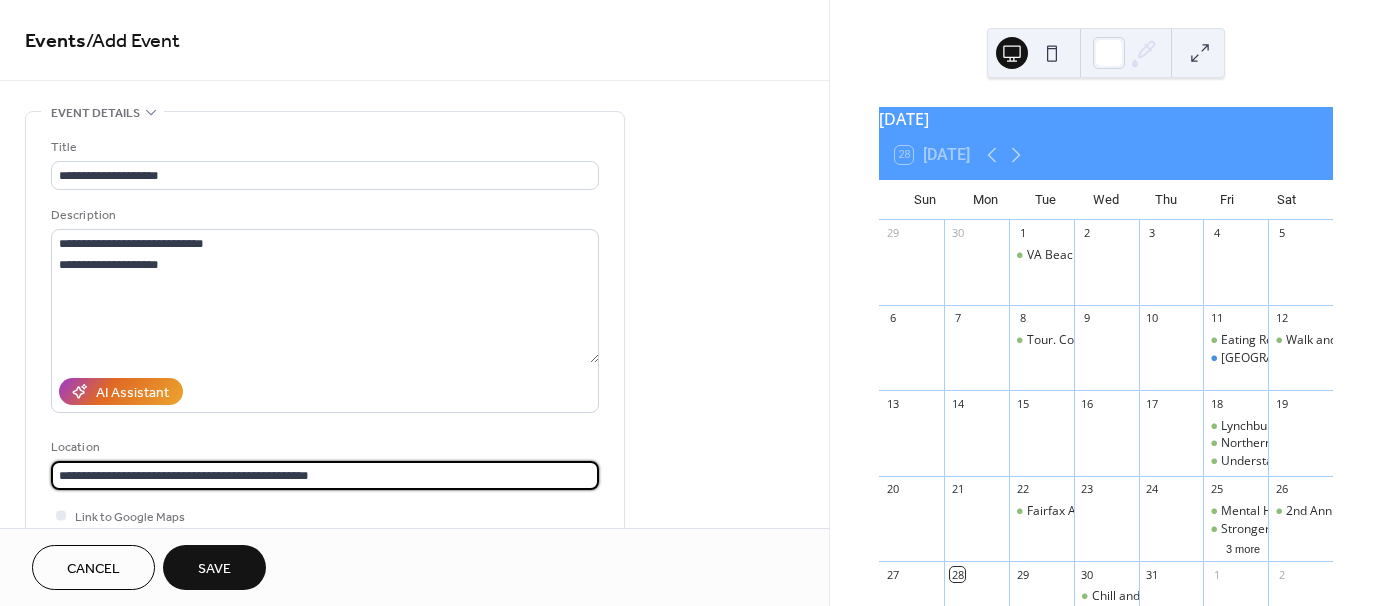 type on "**********" 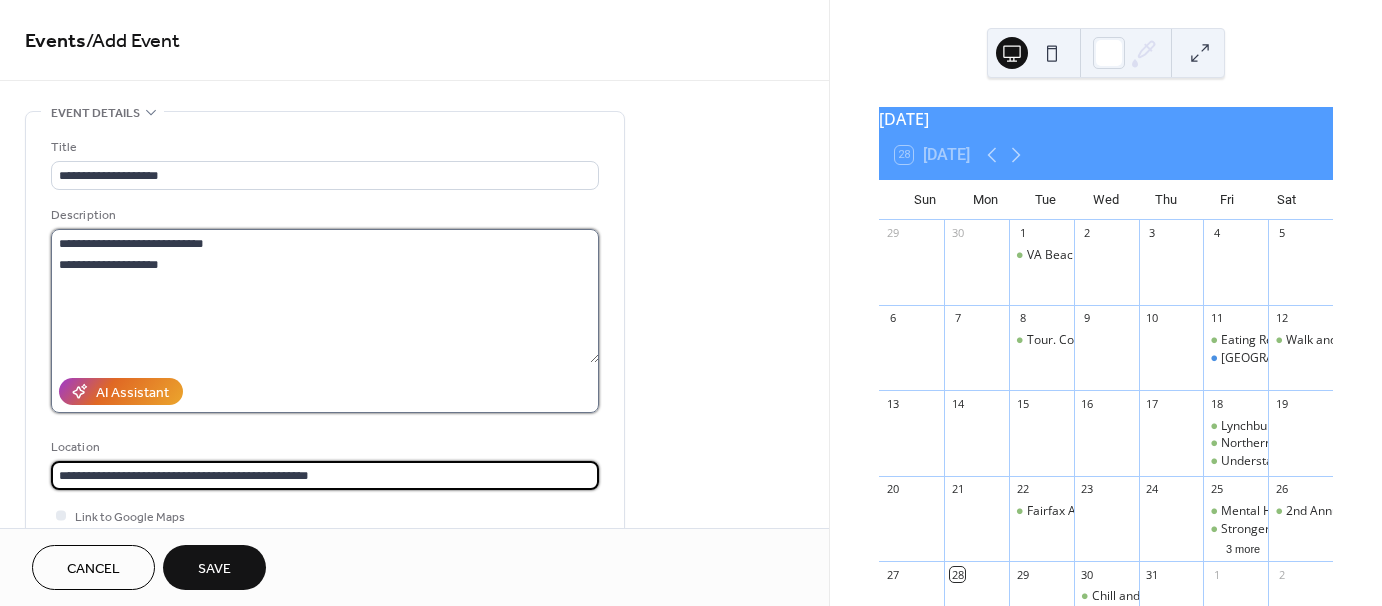 type 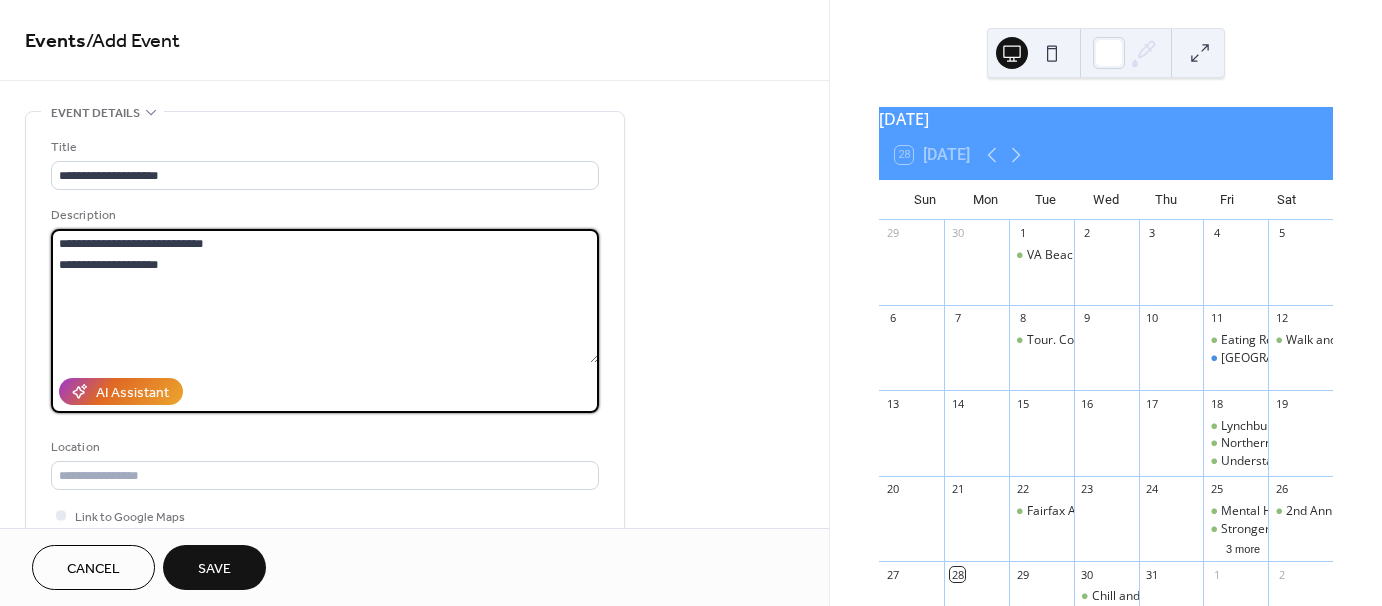 click on "**********" at bounding box center (325, 296) 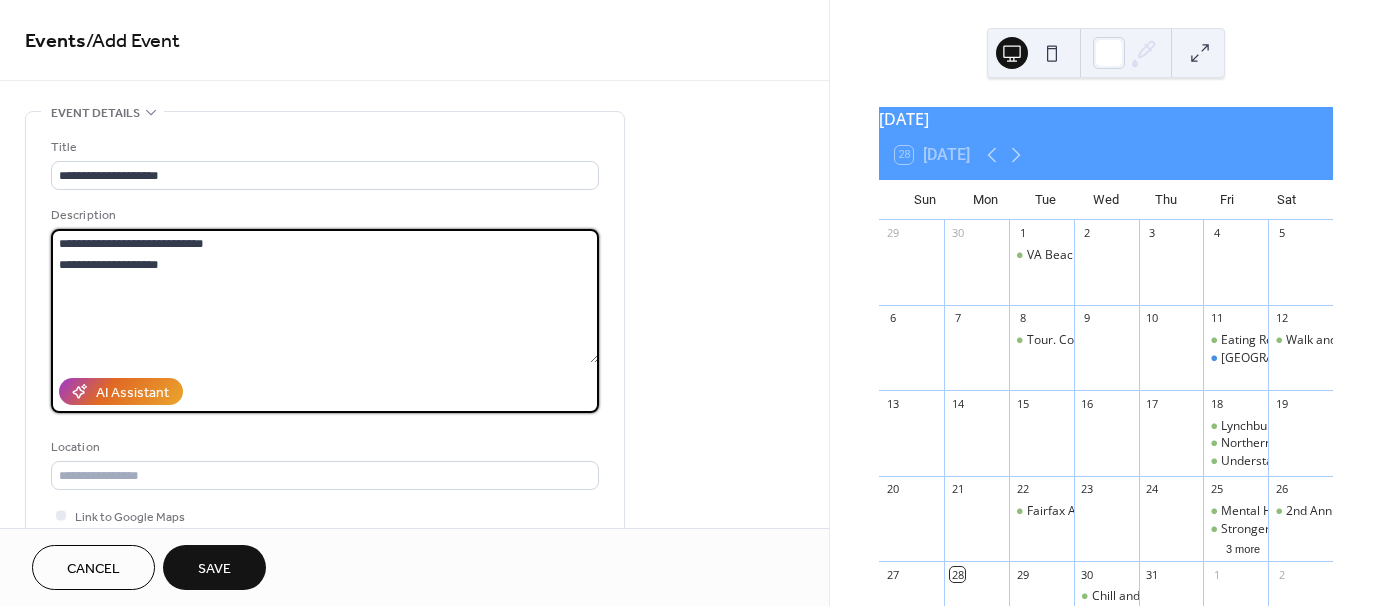 drag, startPoint x: 228, startPoint y: 261, endPoint x: 57, endPoint y: 232, distance: 173.44164 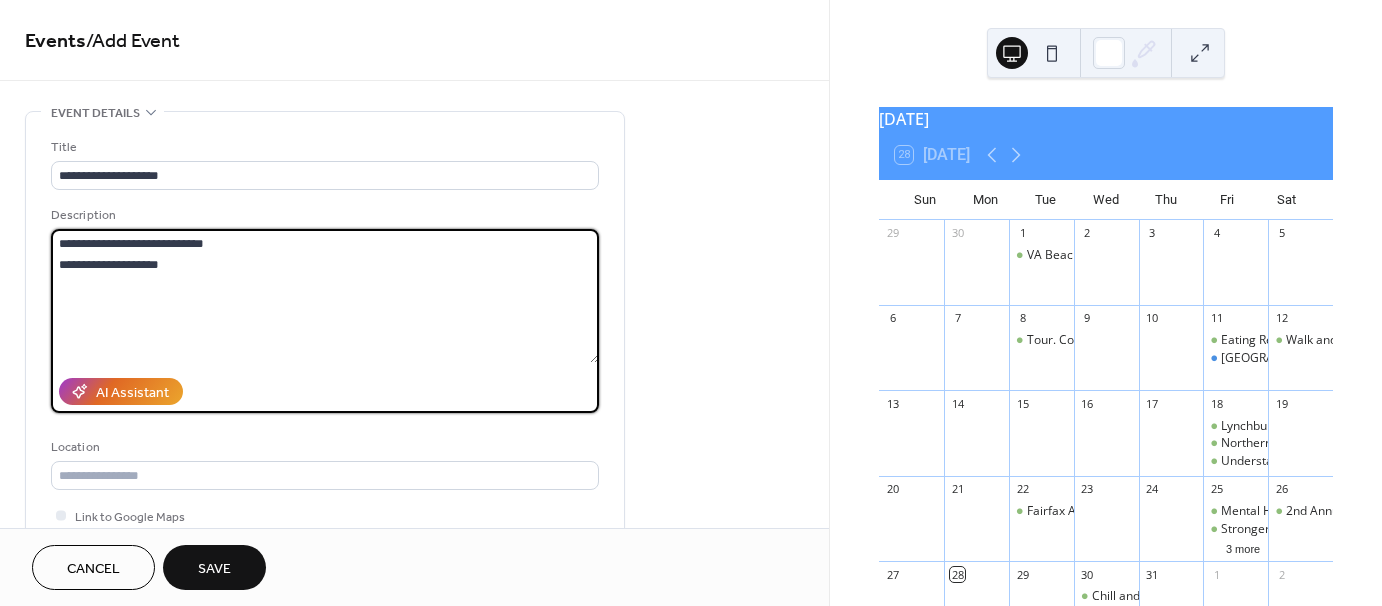 paste on "**********" 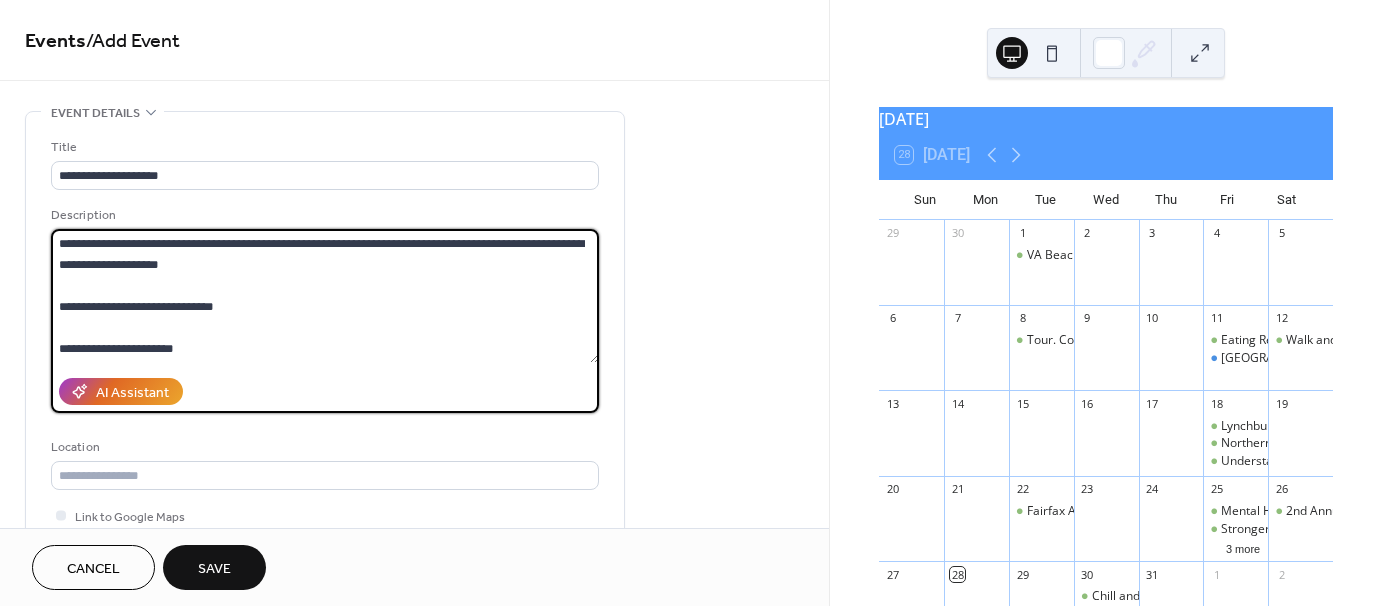 scroll, scrollTop: 333, scrollLeft: 0, axis: vertical 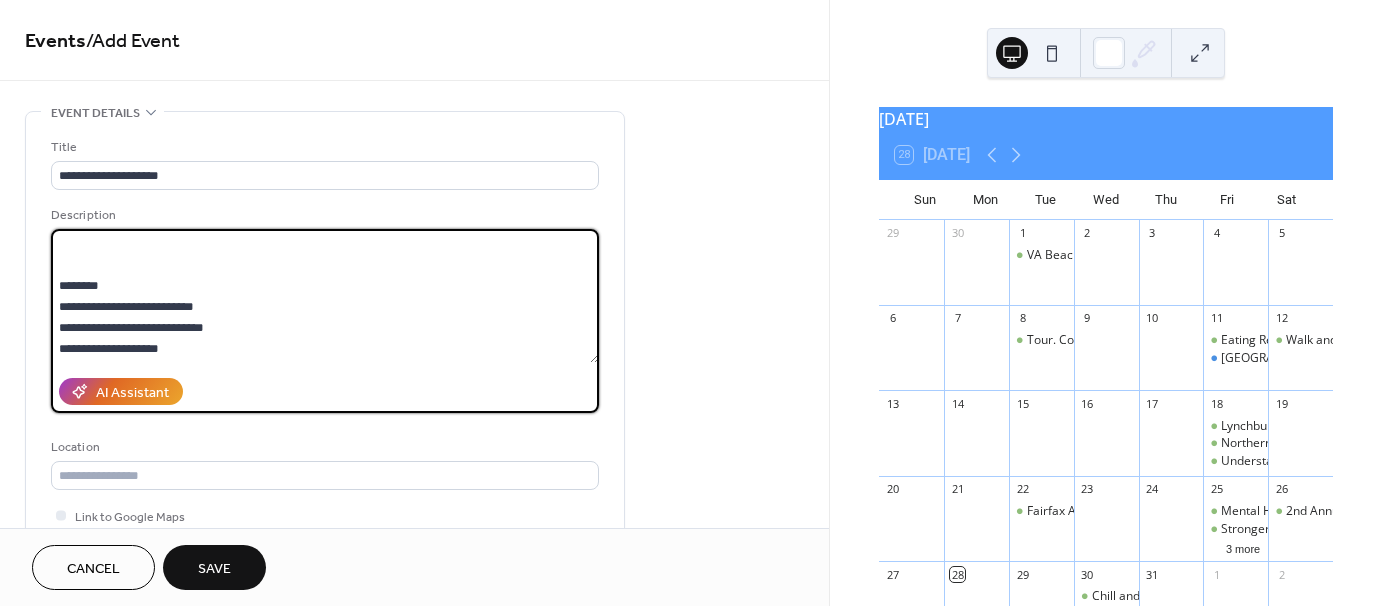 click on "**********" at bounding box center (325, 296) 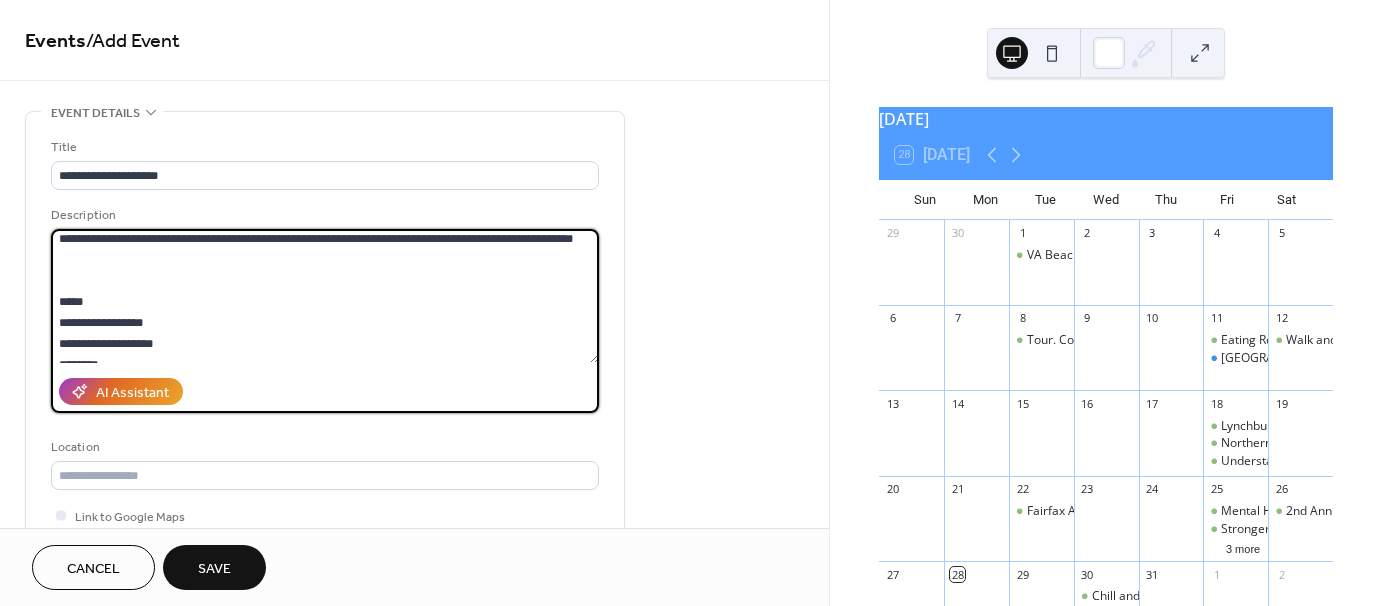 scroll, scrollTop: 193, scrollLeft: 0, axis: vertical 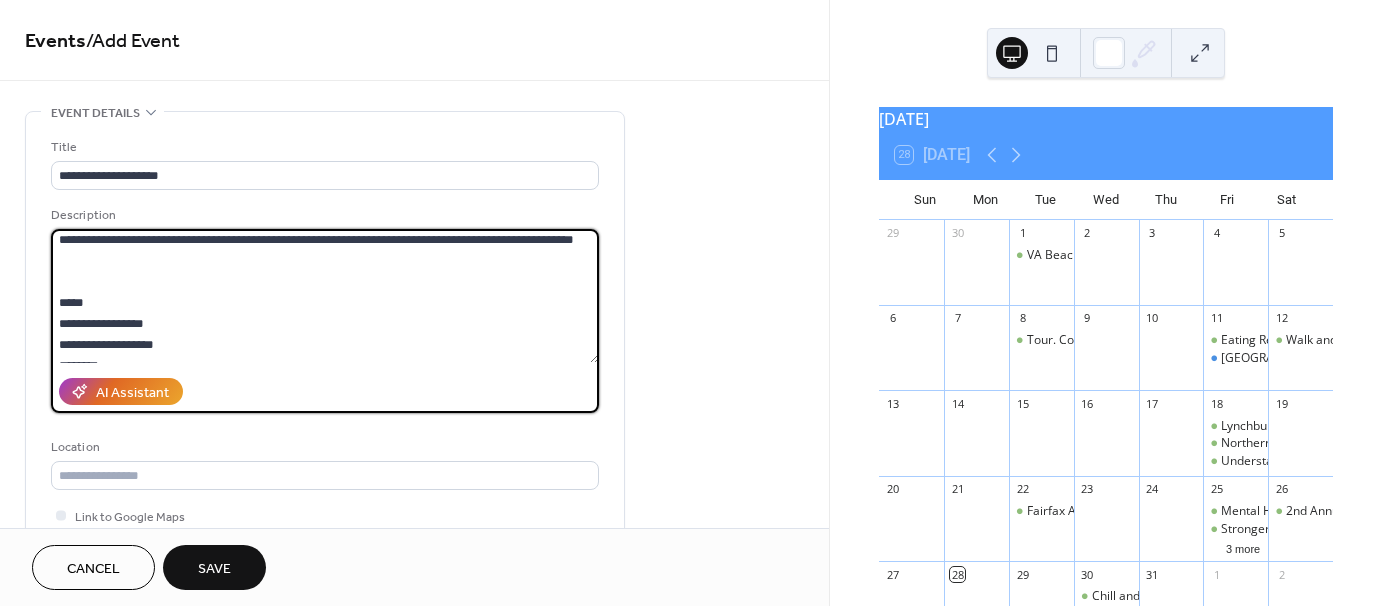click on "**********" at bounding box center [325, 296] 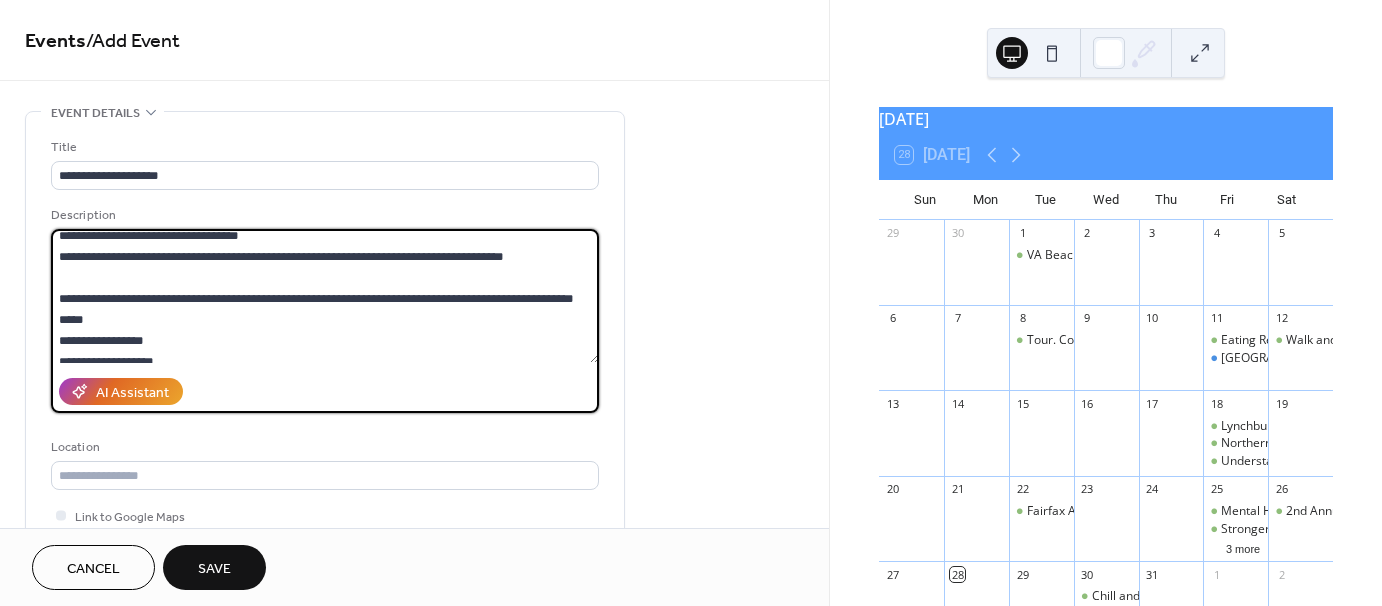 scroll, scrollTop: 72, scrollLeft: 0, axis: vertical 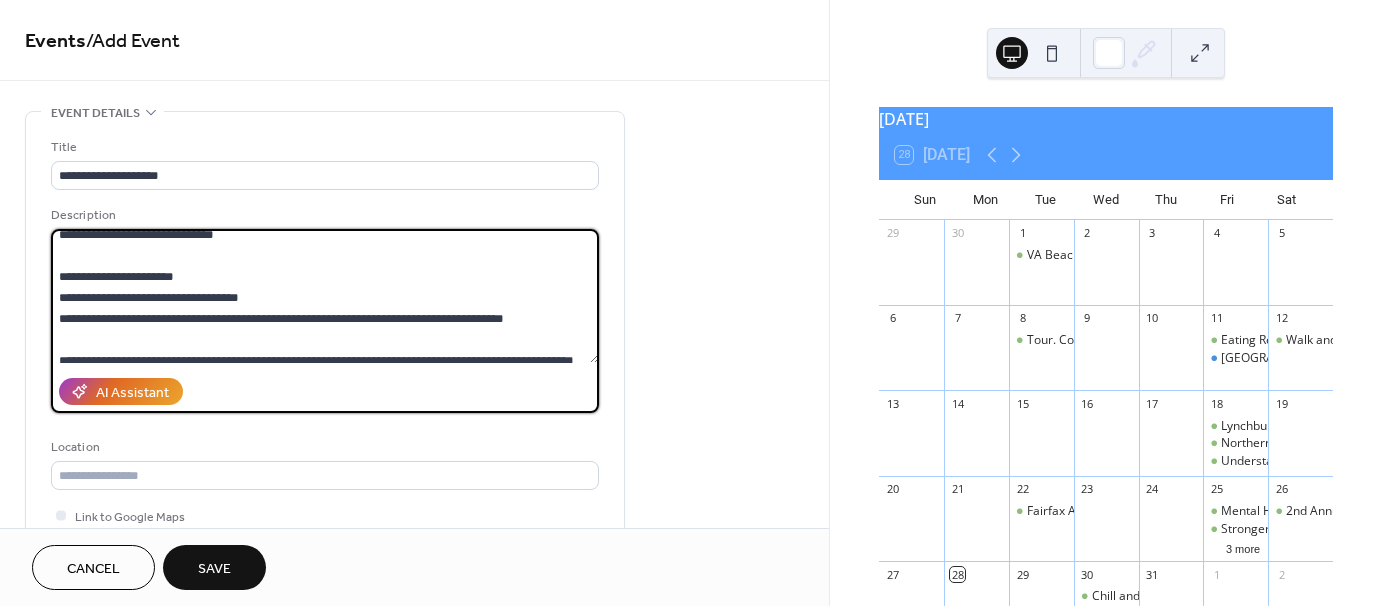 click on "**********" at bounding box center (325, 296) 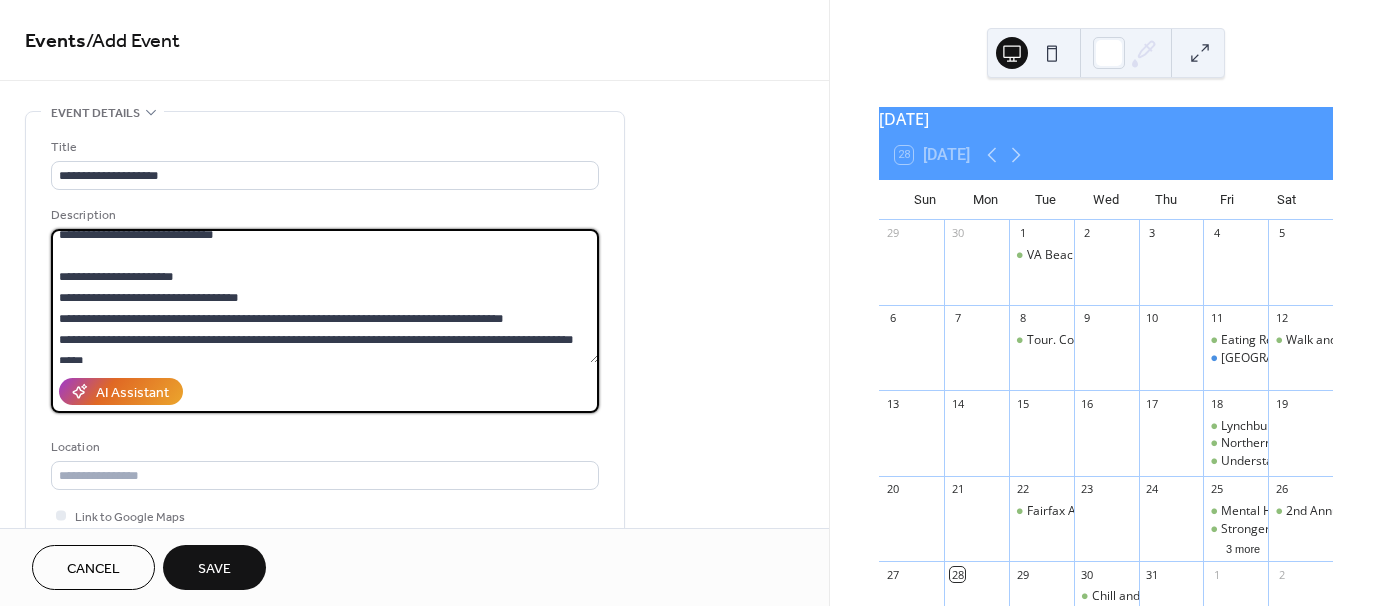 click on "**********" at bounding box center (325, 296) 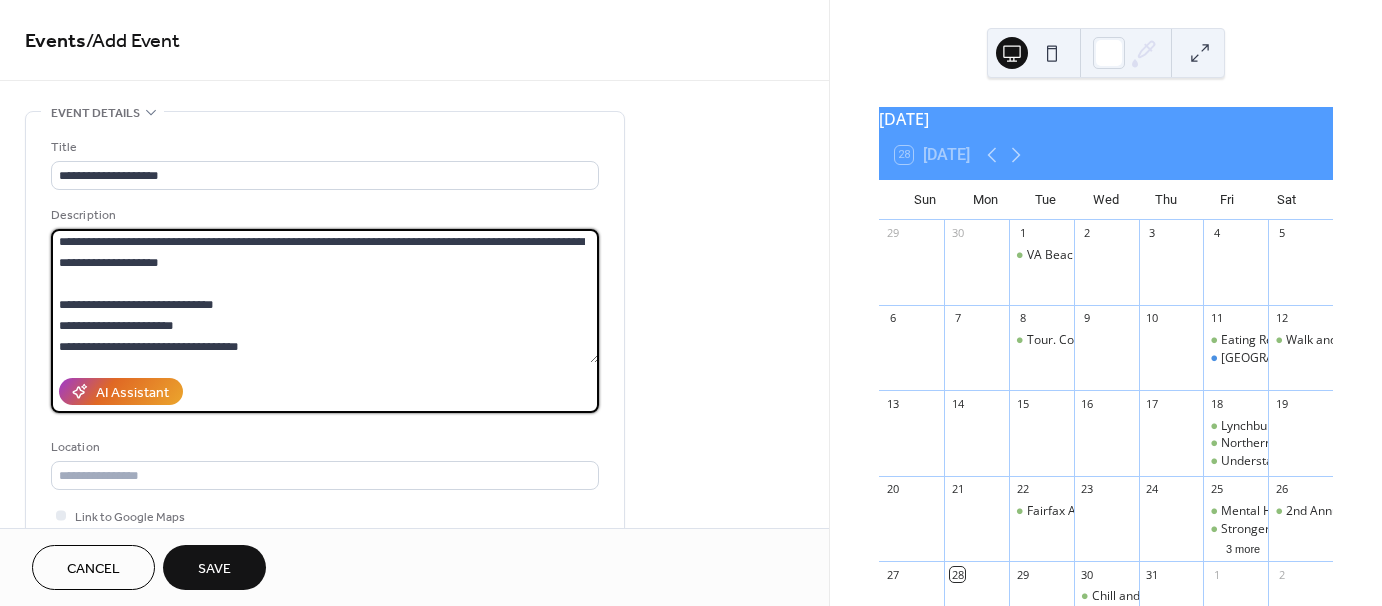 scroll, scrollTop: 0, scrollLeft: 0, axis: both 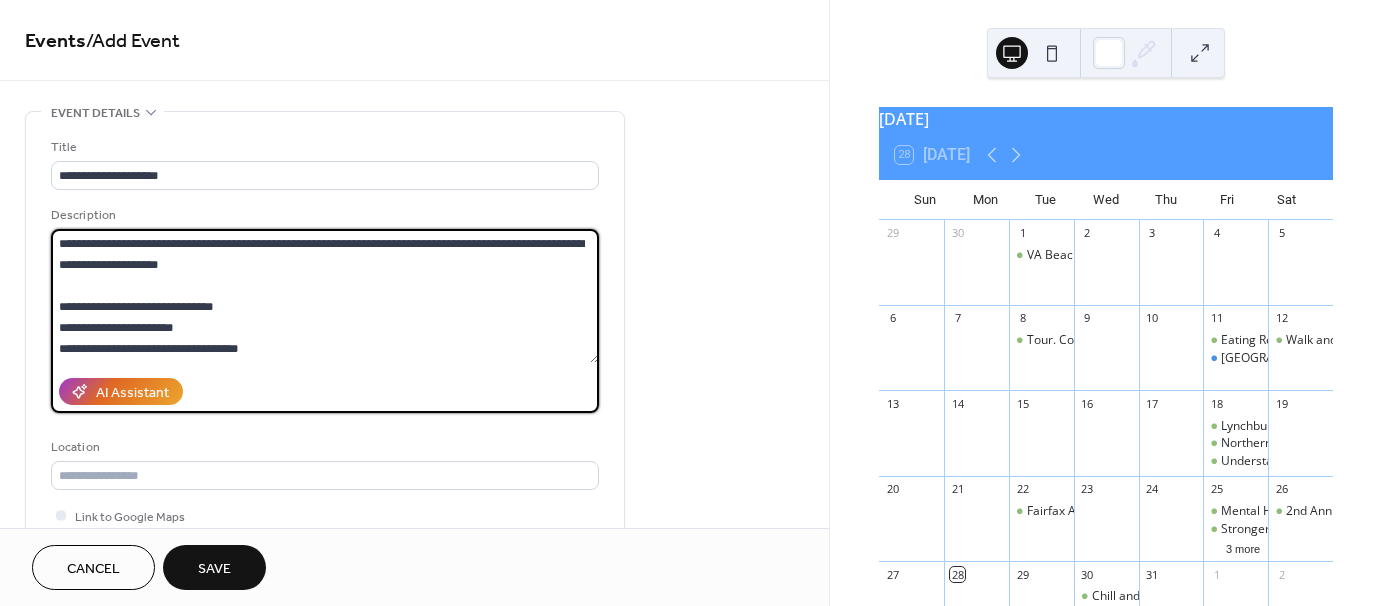 click on "**********" at bounding box center [325, 296] 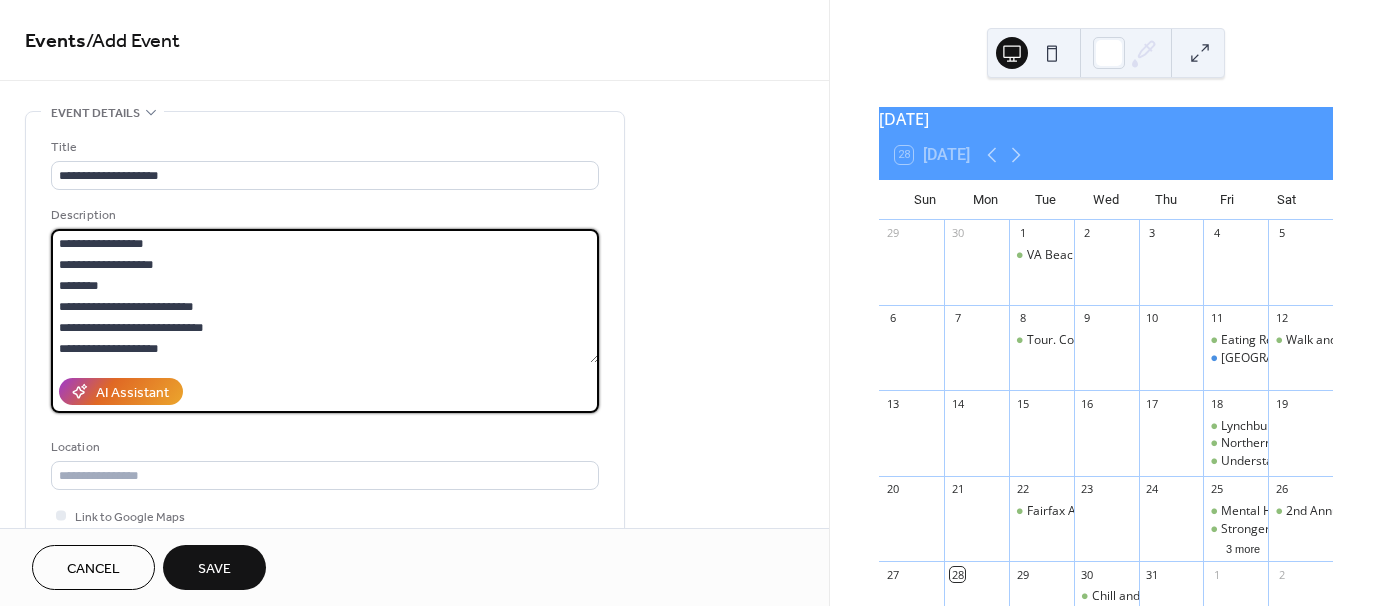 scroll, scrollTop: 188, scrollLeft: 0, axis: vertical 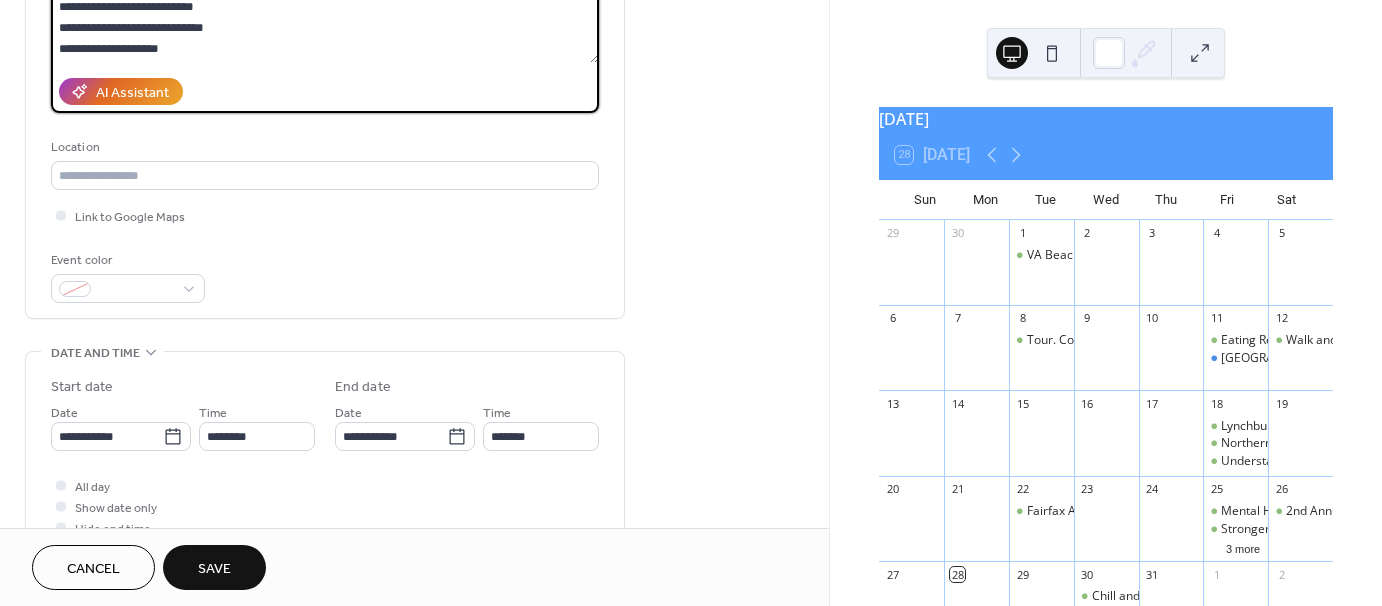 drag, startPoint x: 230, startPoint y: 49, endPoint x: 48, endPoint y: 38, distance: 182.3321 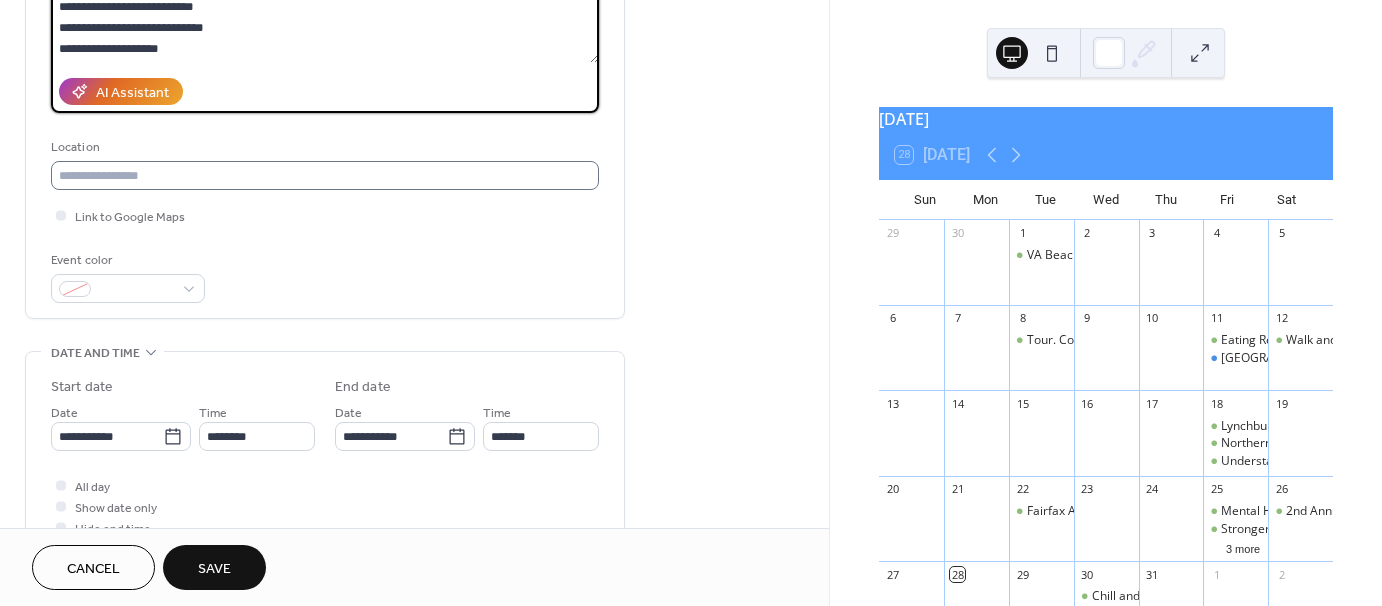 type on "**********" 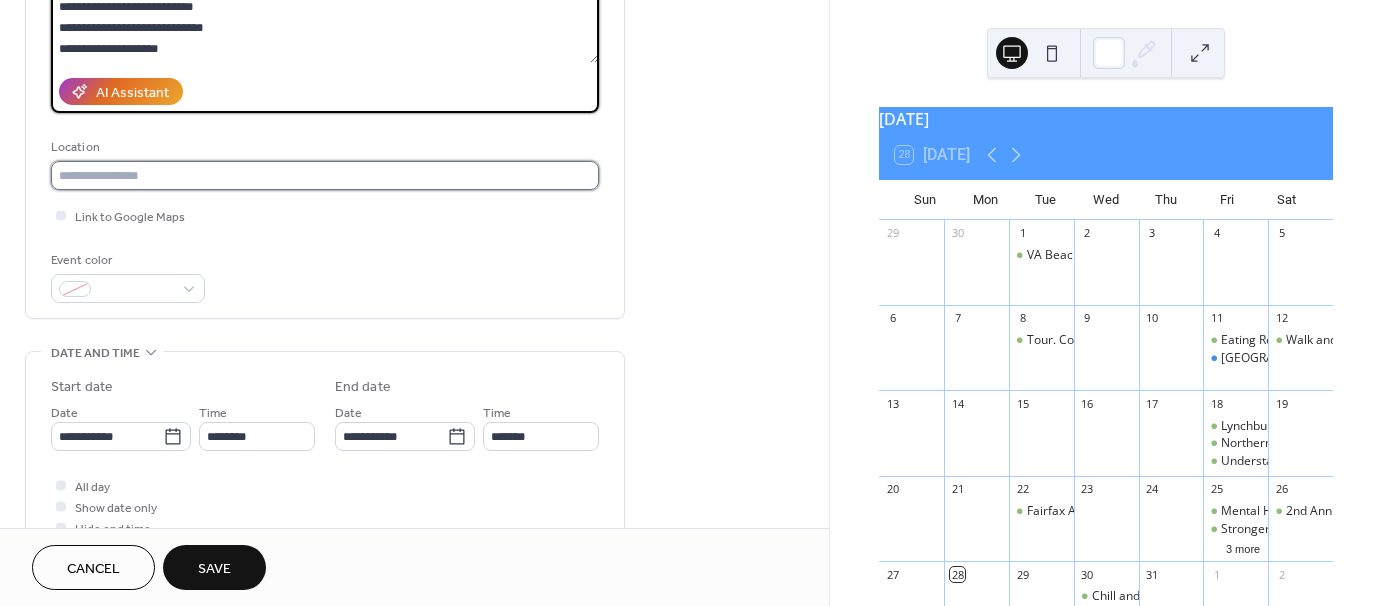 click at bounding box center (325, 175) 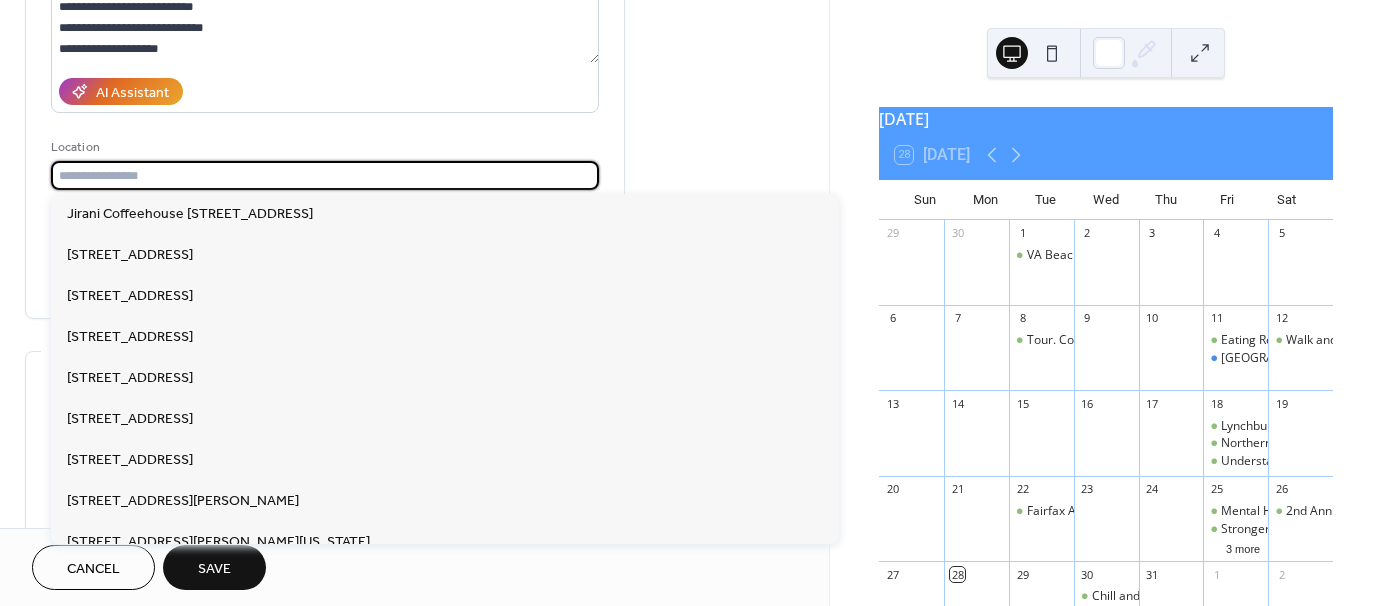 paste on "**********" 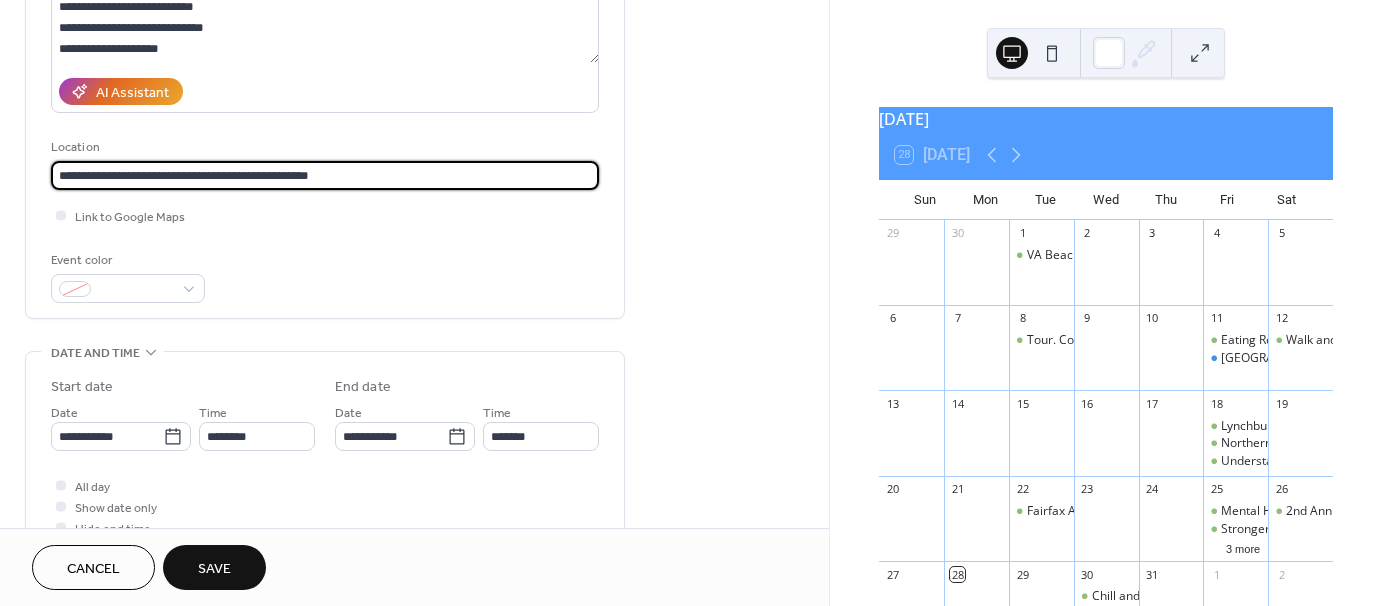 type on "**********" 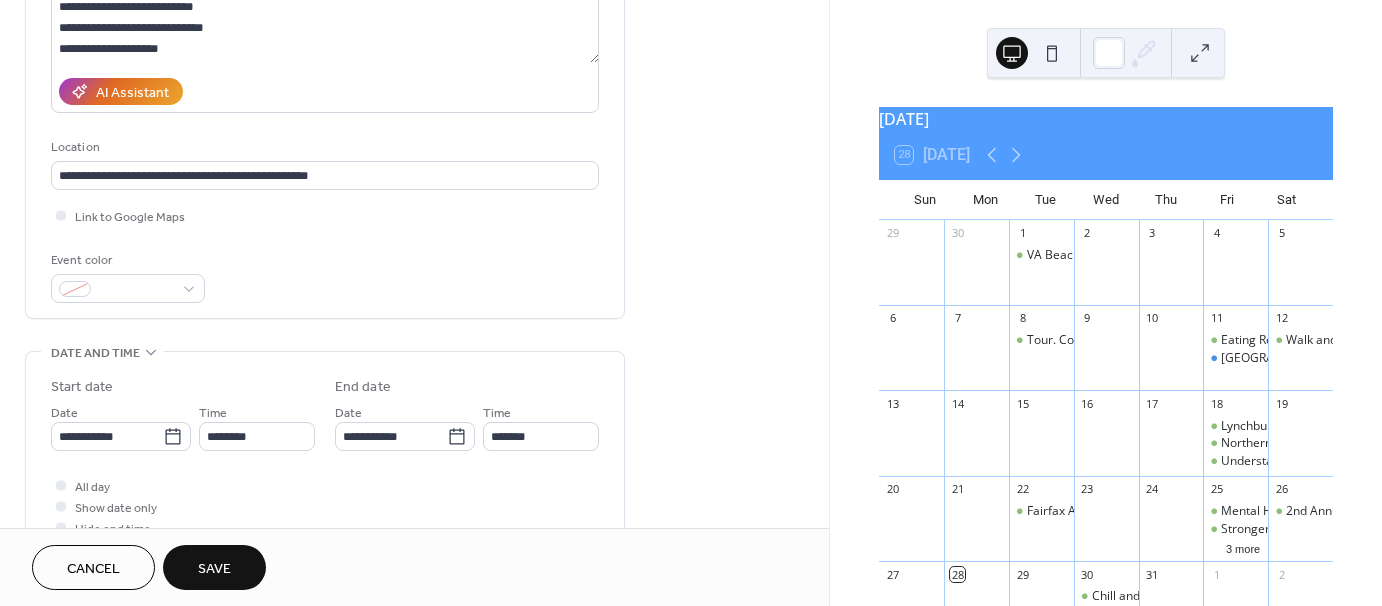 click on "**********" at bounding box center (325, 521) 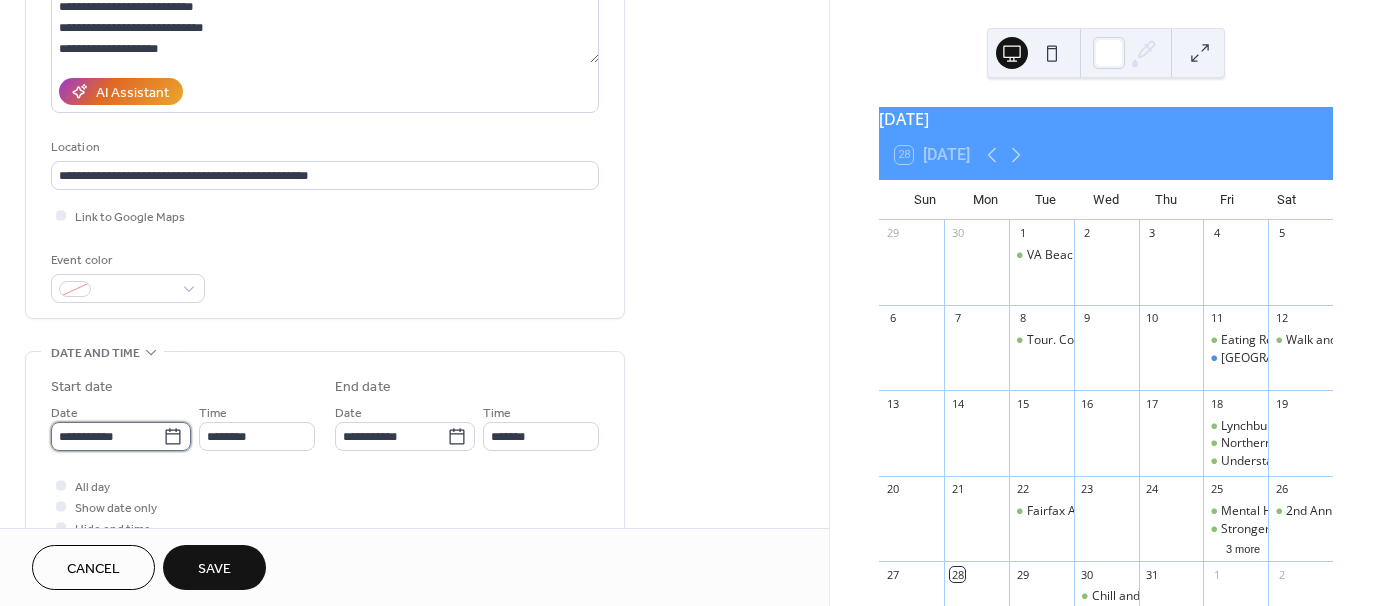 click on "**********" at bounding box center (107, 436) 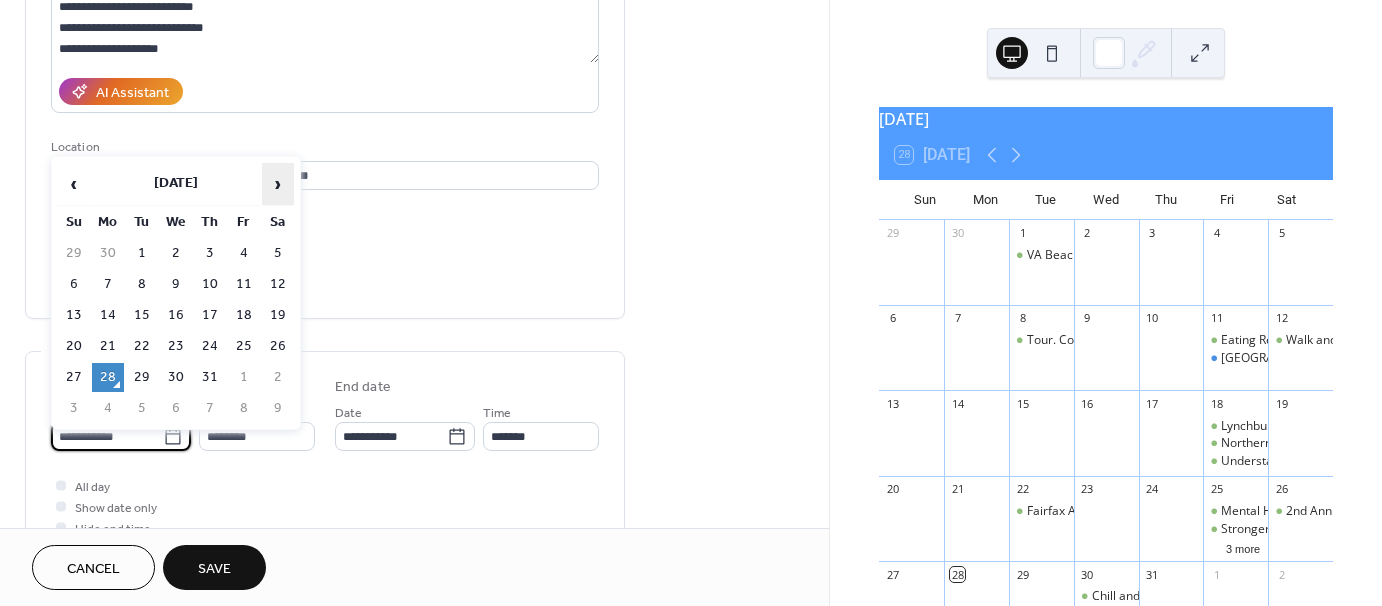 click on "›" at bounding box center (278, 184) 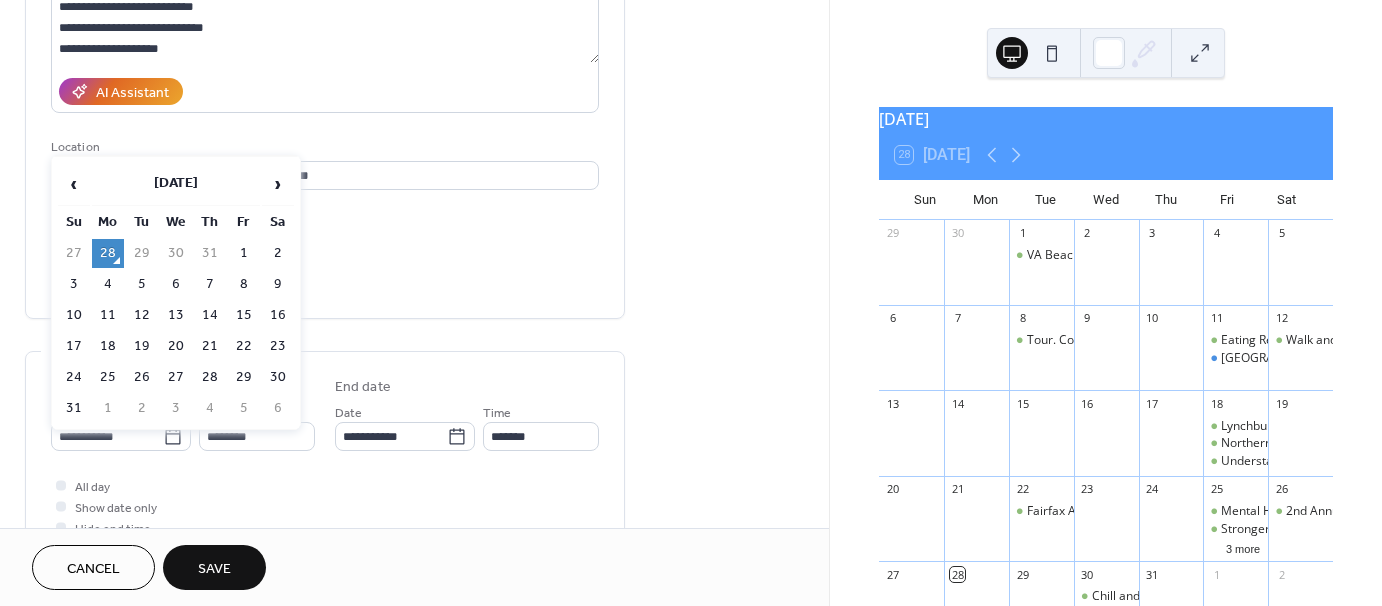 click on "15" at bounding box center [244, 315] 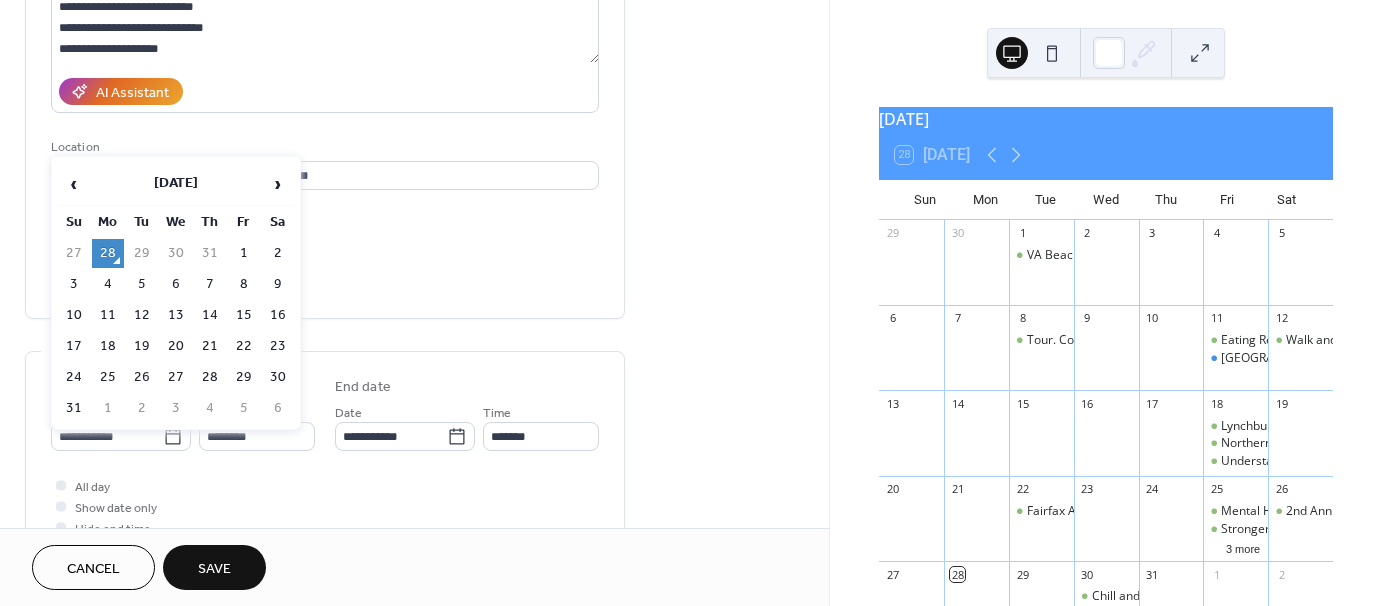 type on "**********" 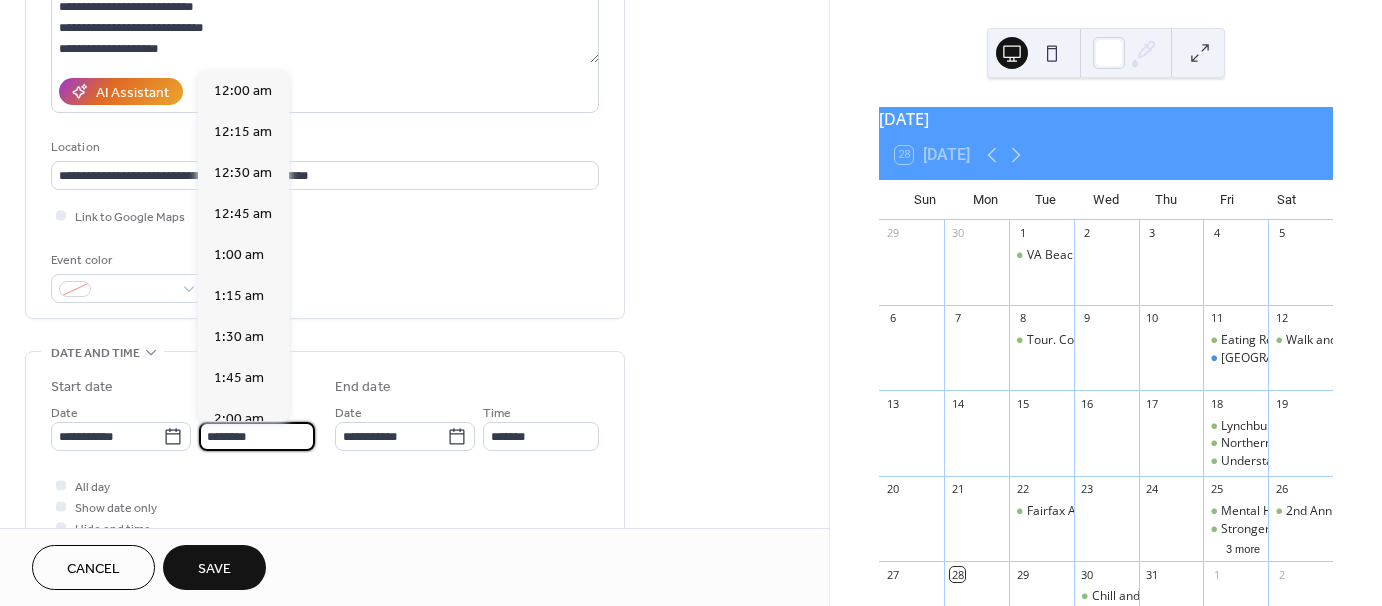click on "********" at bounding box center [257, 436] 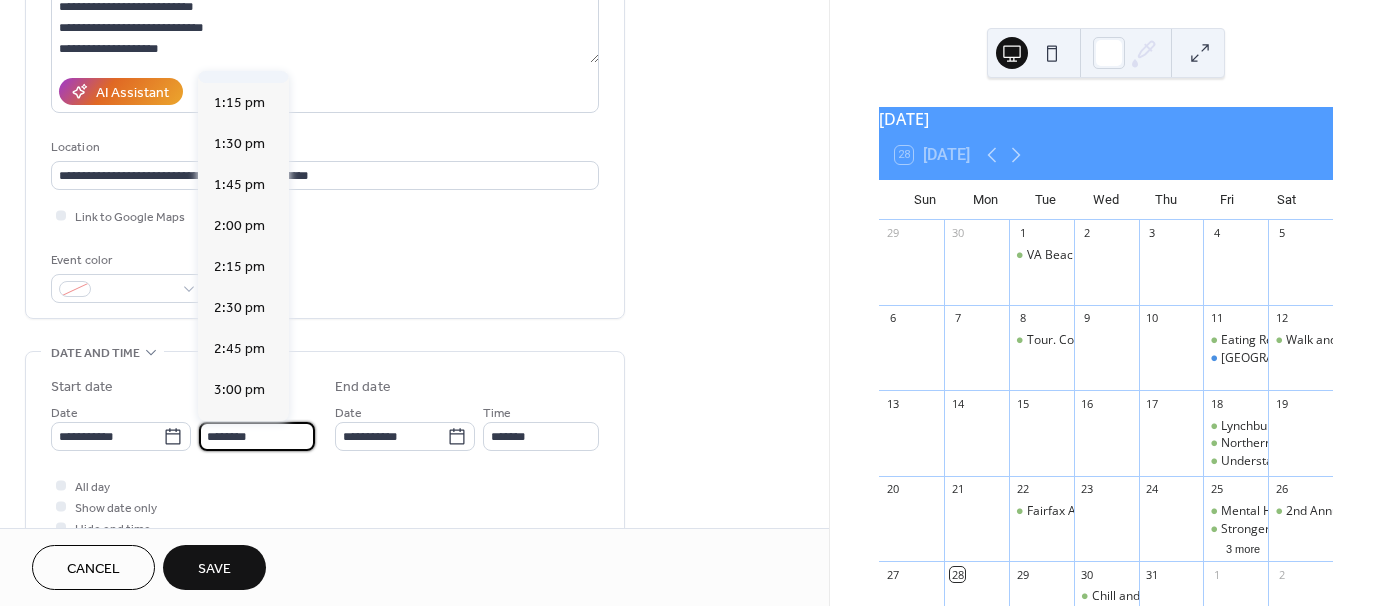 scroll, scrollTop: 2168, scrollLeft: 0, axis: vertical 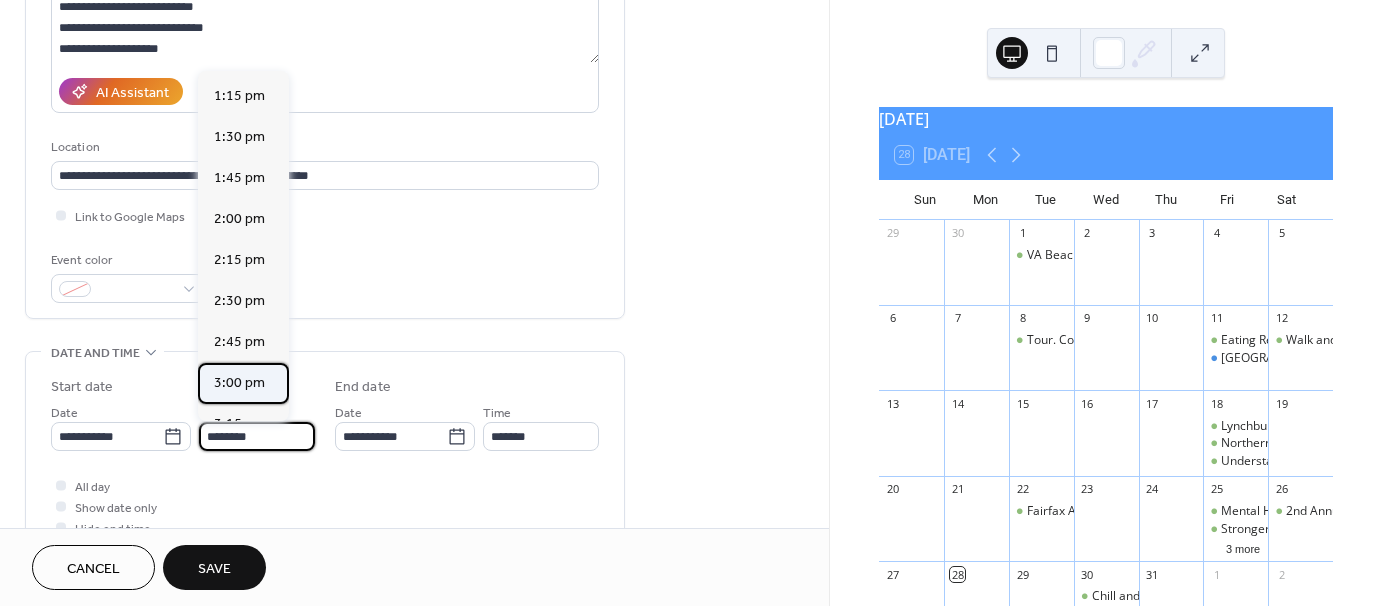 click on "3:00 pm" at bounding box center [239, 383] 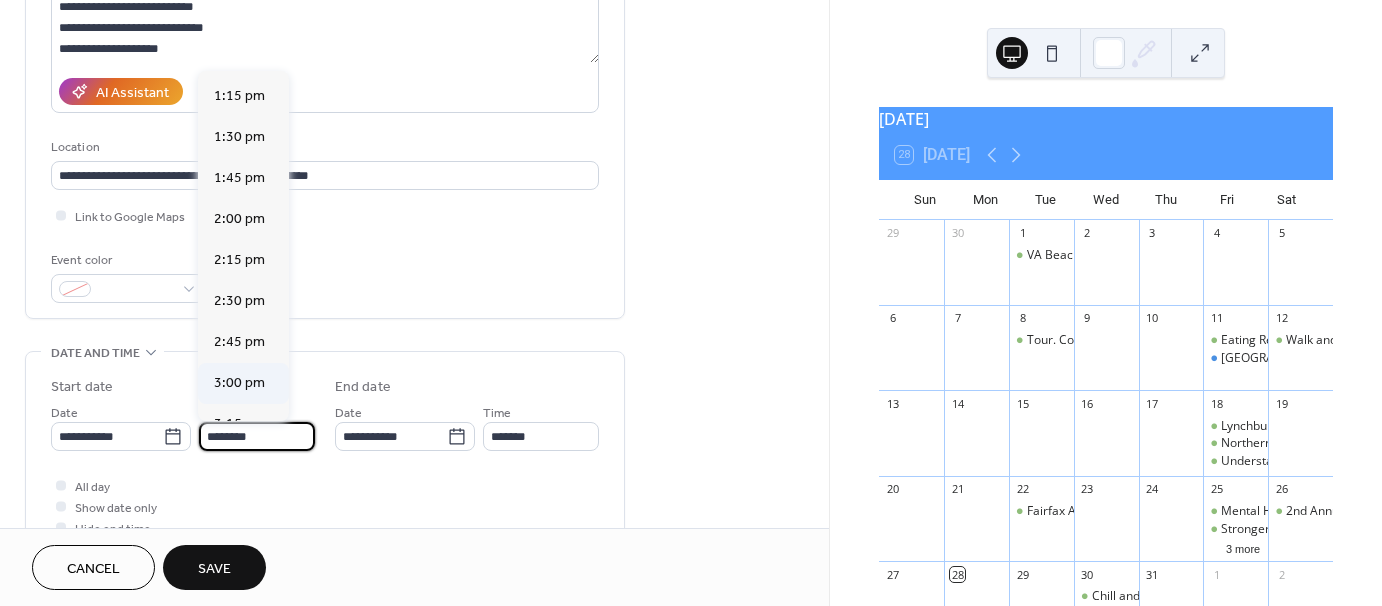 type on "*******" 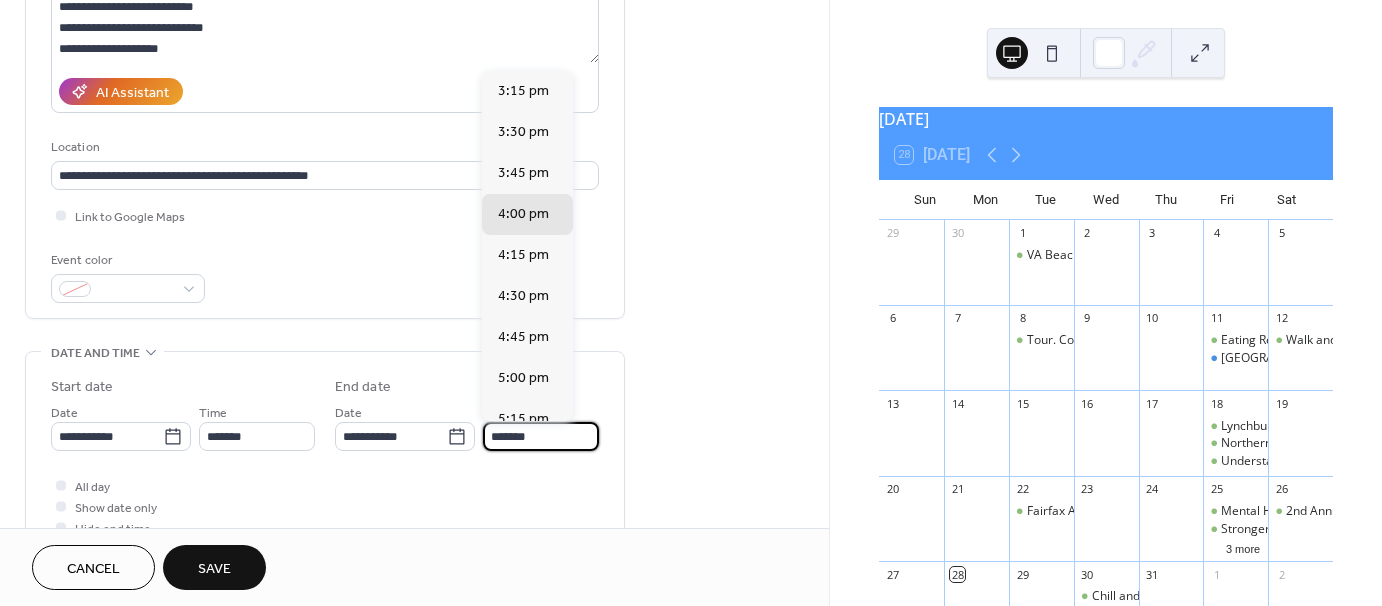 click on "*******" at bounding box center [541, 436] 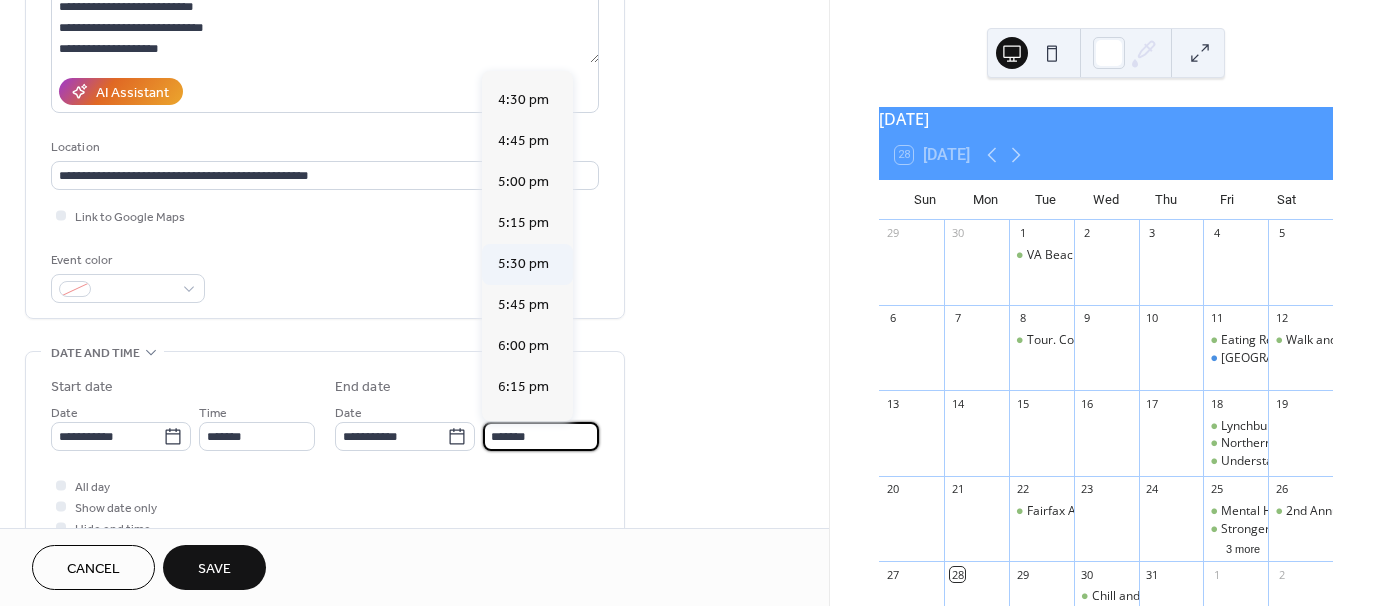 scroll, scrollTop: 200, scrollLeft: 0, axis: vertical 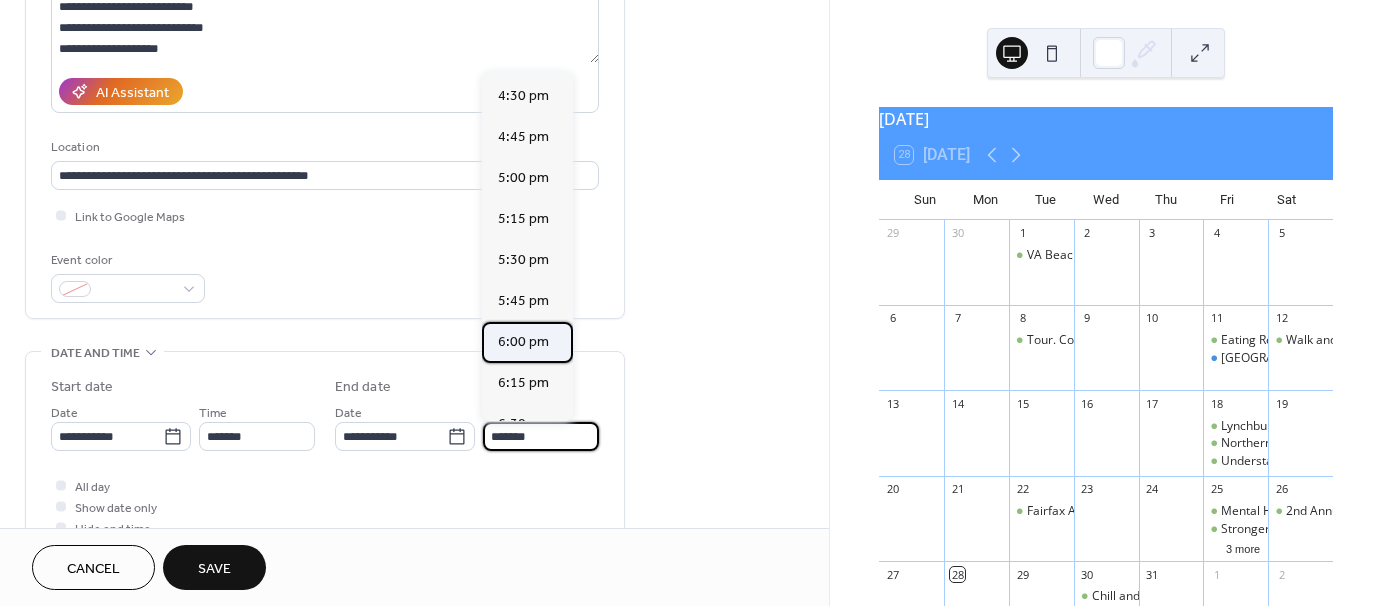 click on "6:00 pm" at bounding box center [523, 342] 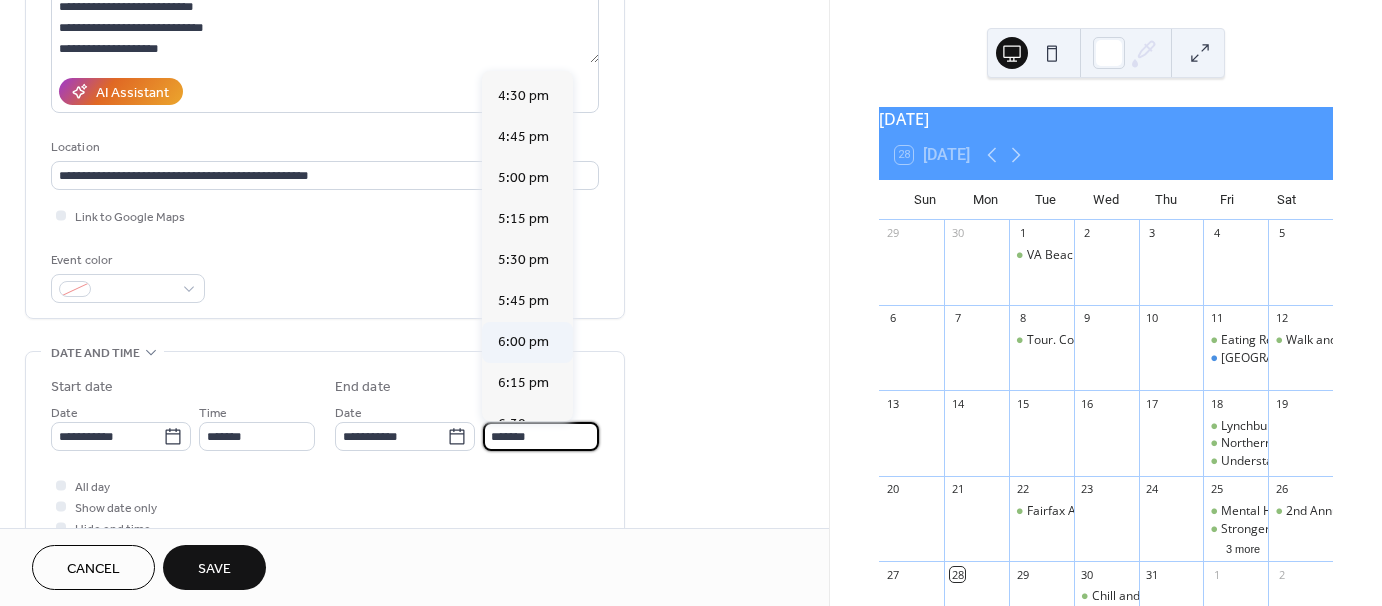 type on "*******" 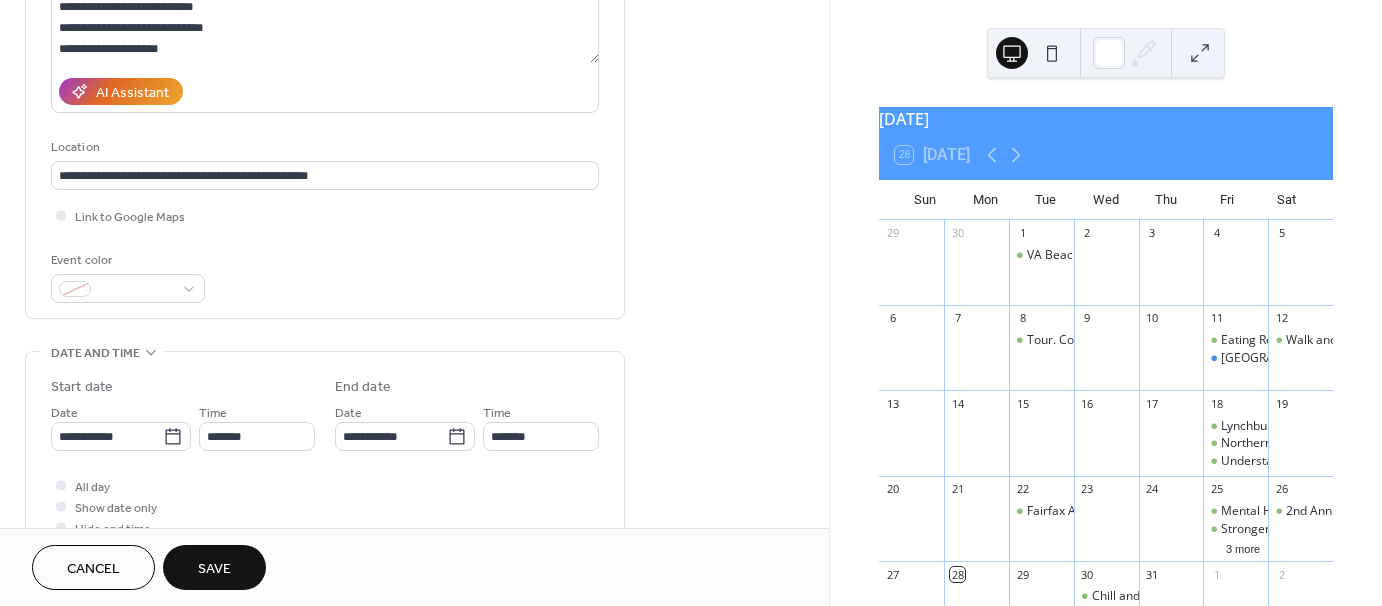 click on "All day Show date only Hide end time" at bounding box center (325, 506) 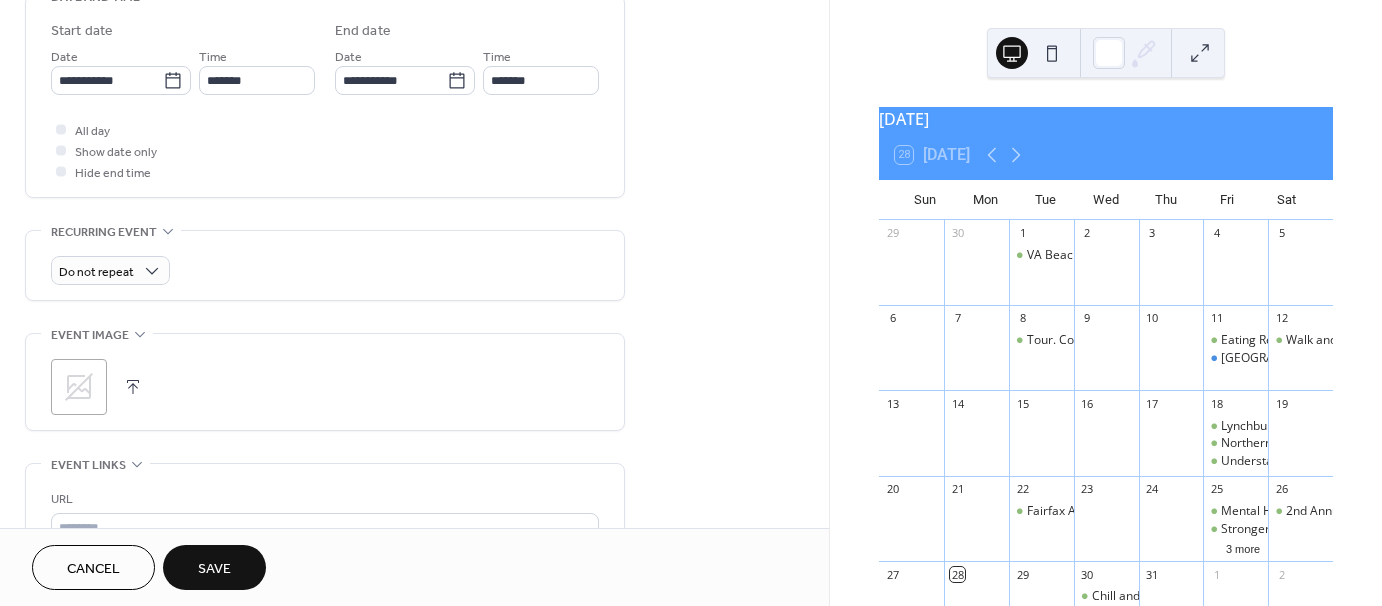 scroll, scrollTop: 700, scrollLeft: 0, axis: vertical 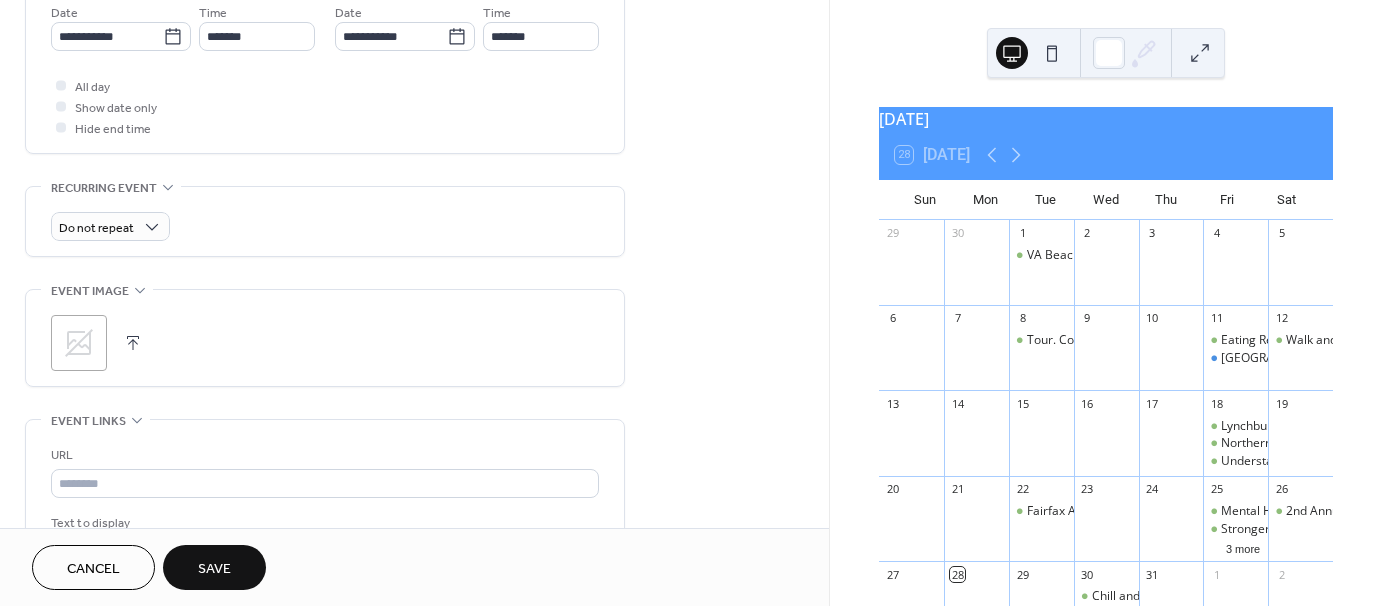 click 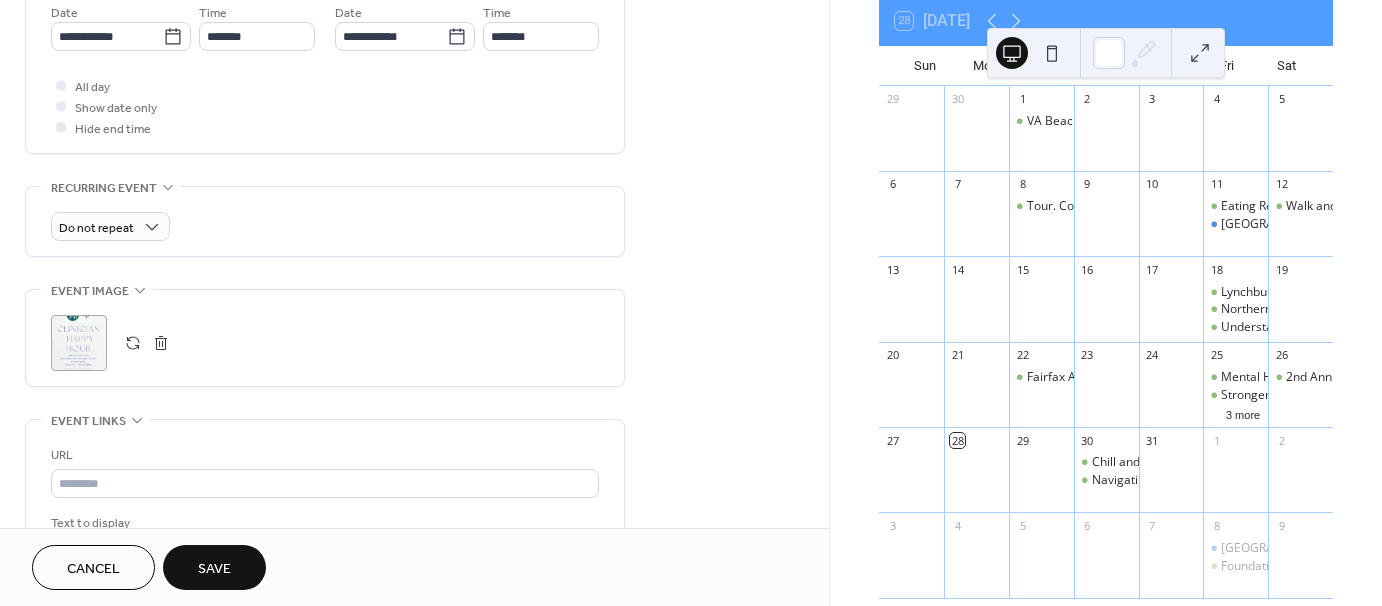 scroll, scrollTop: 184, scrollLeft: 0, axis: vertical 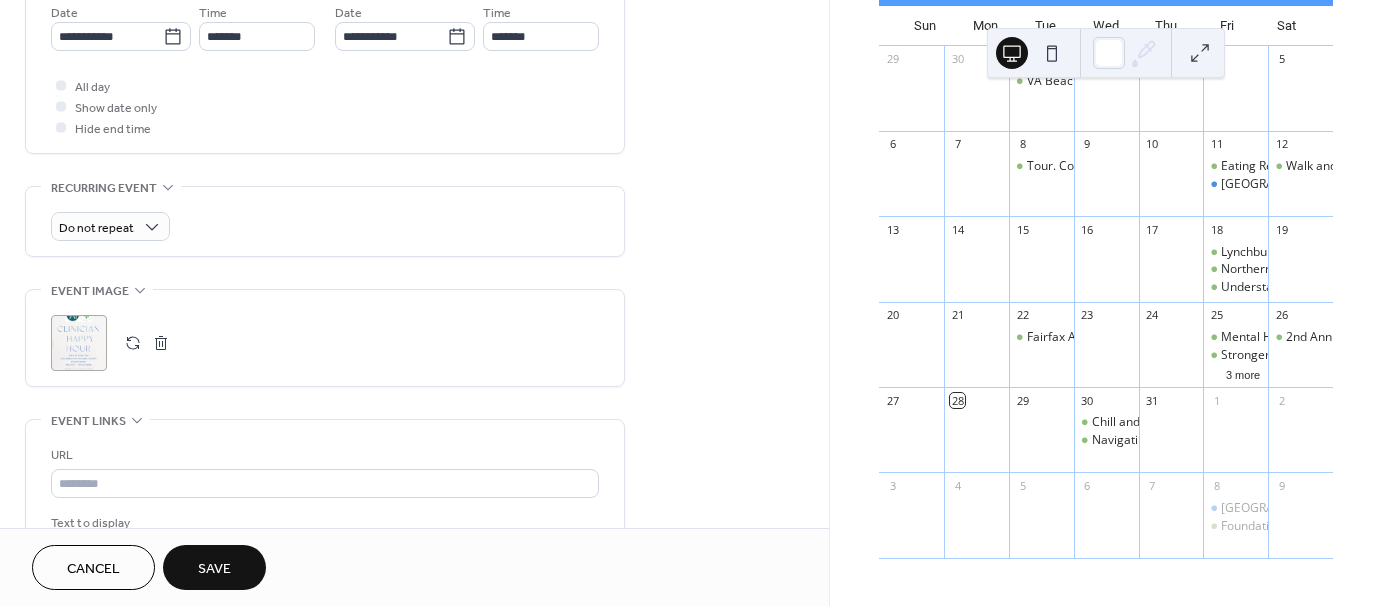 click on "Save" at bounding box center (214, 569) 